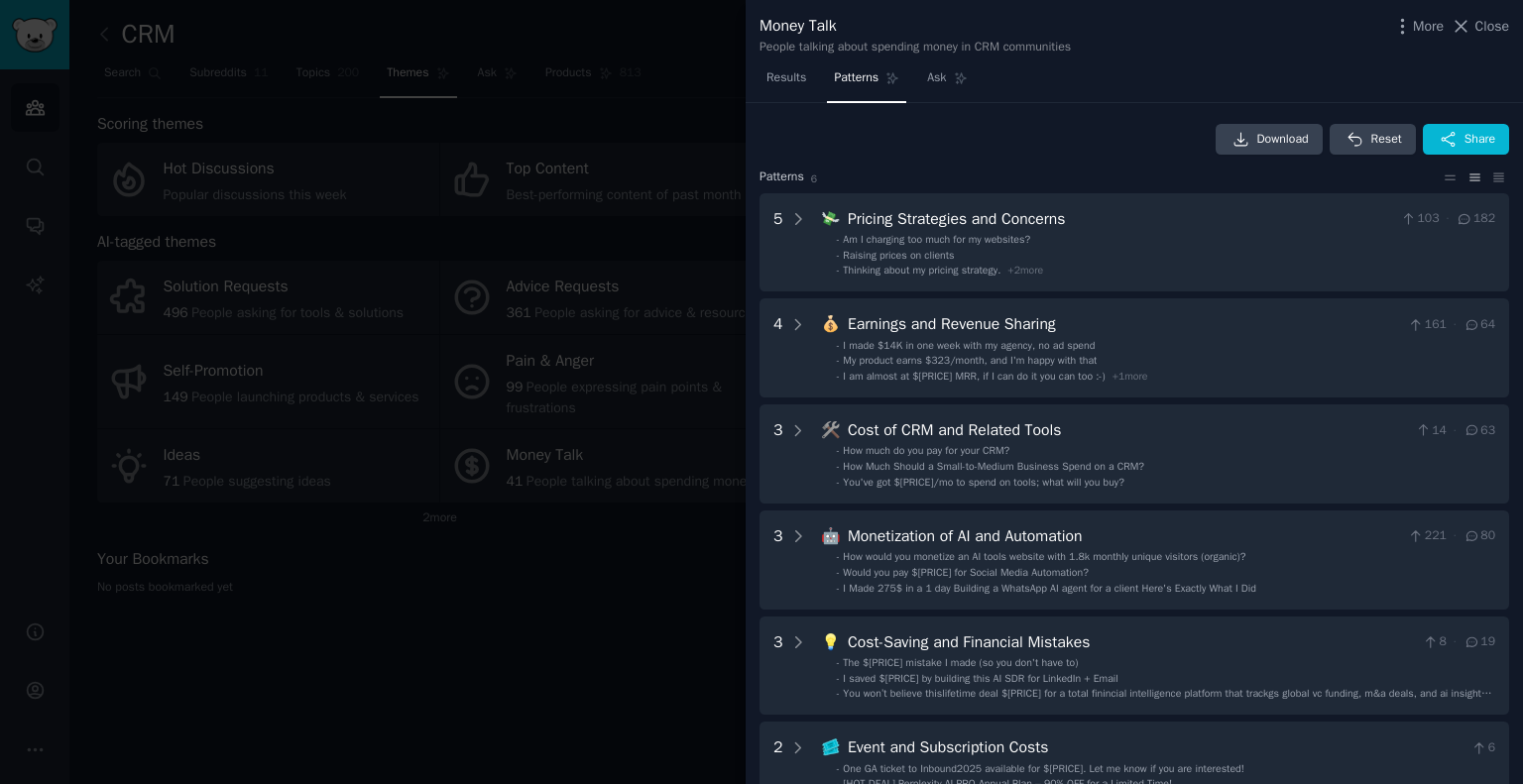 scroll, scrollTop: 0, scrollLeft: 0, axis: both 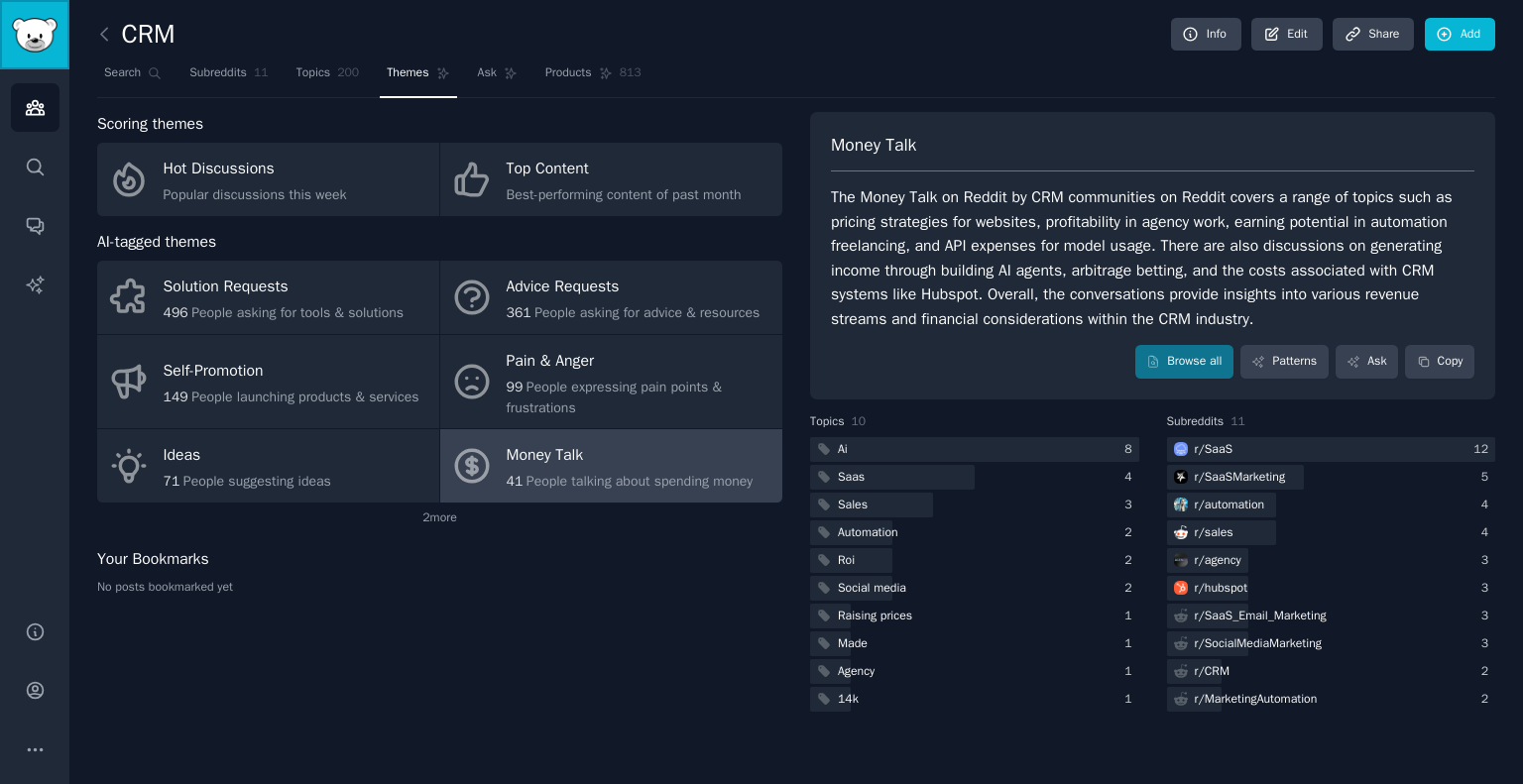 click at bounding box center [35, 35] 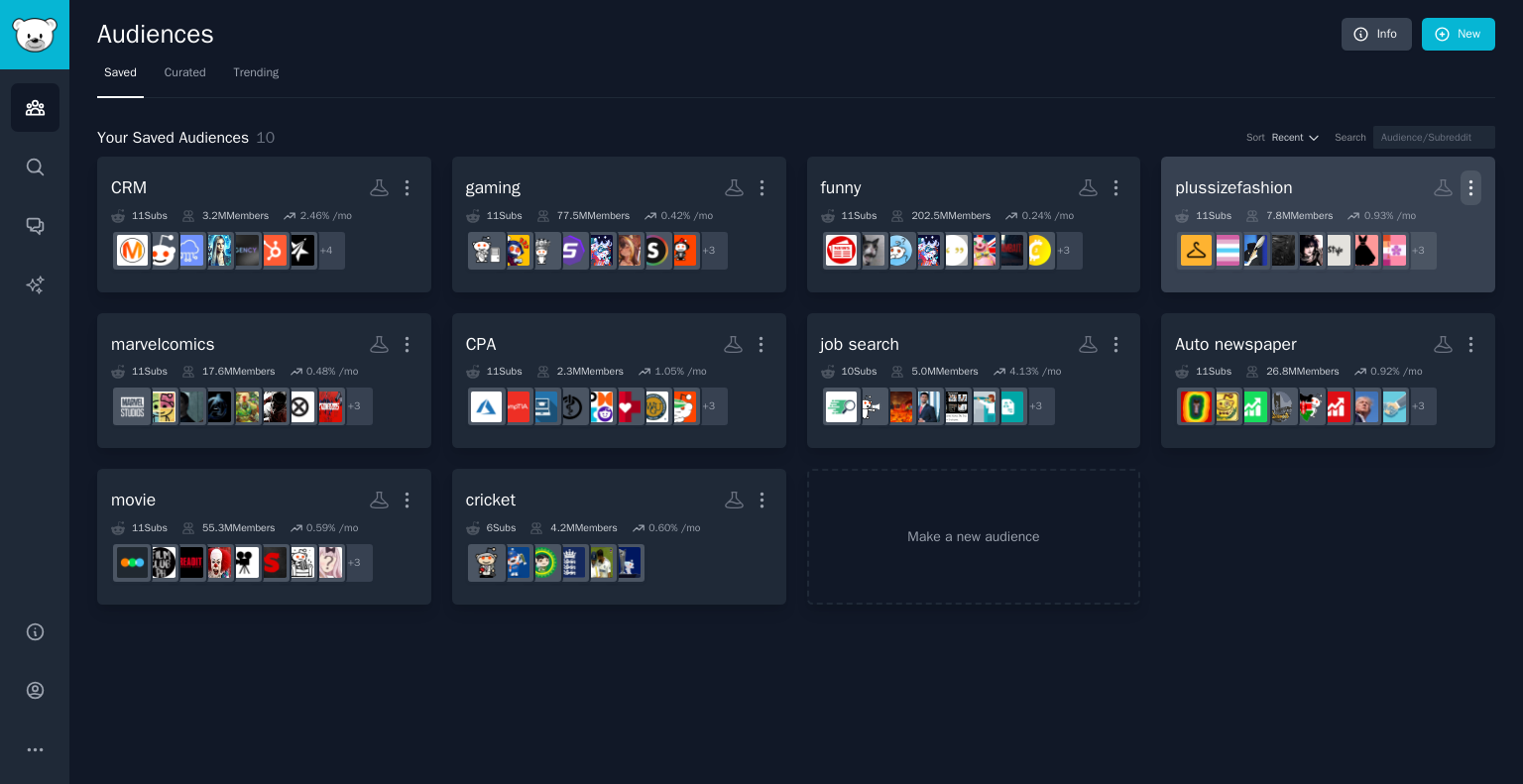 click 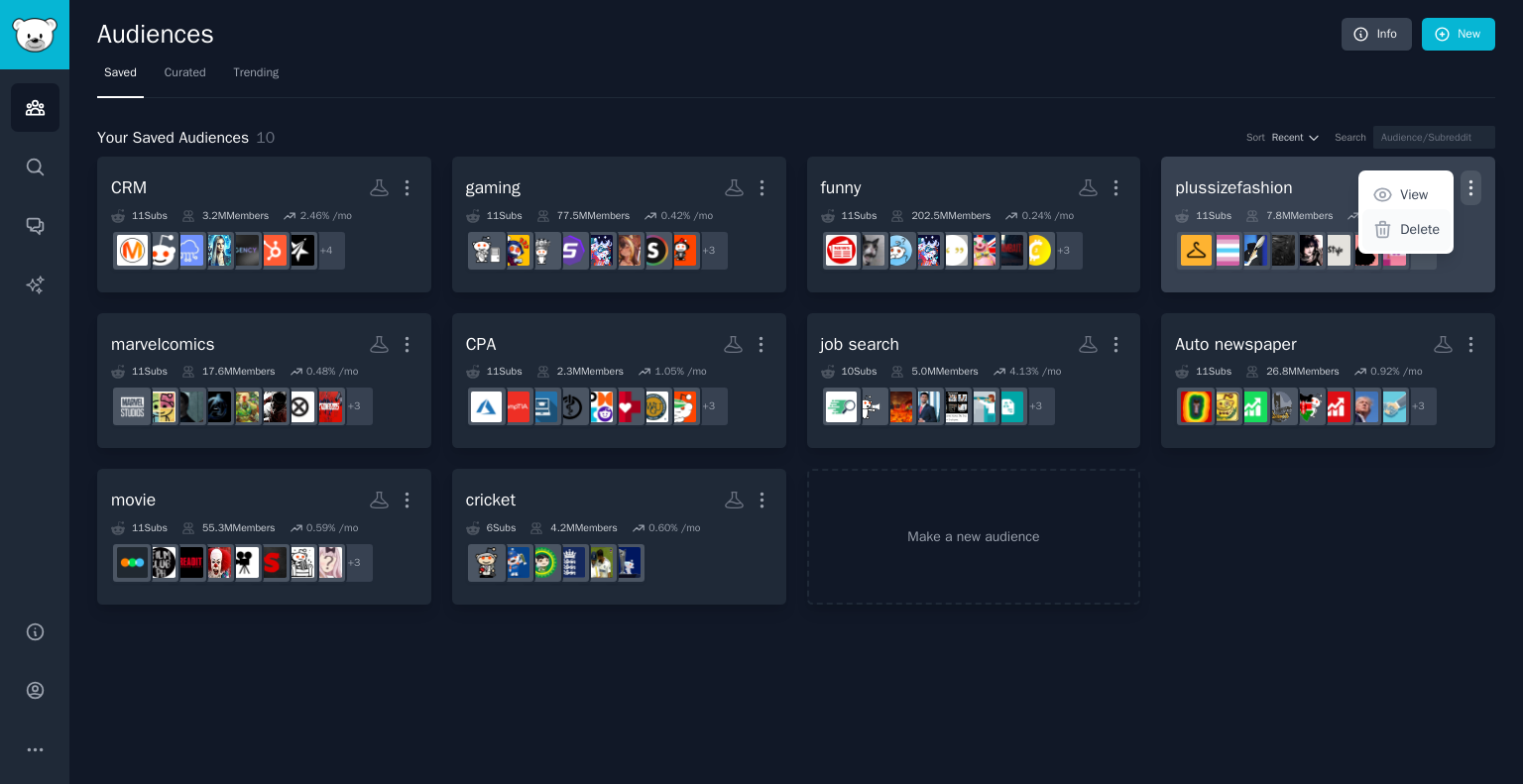 click on "Delete" at bounding box center [1420, 229] 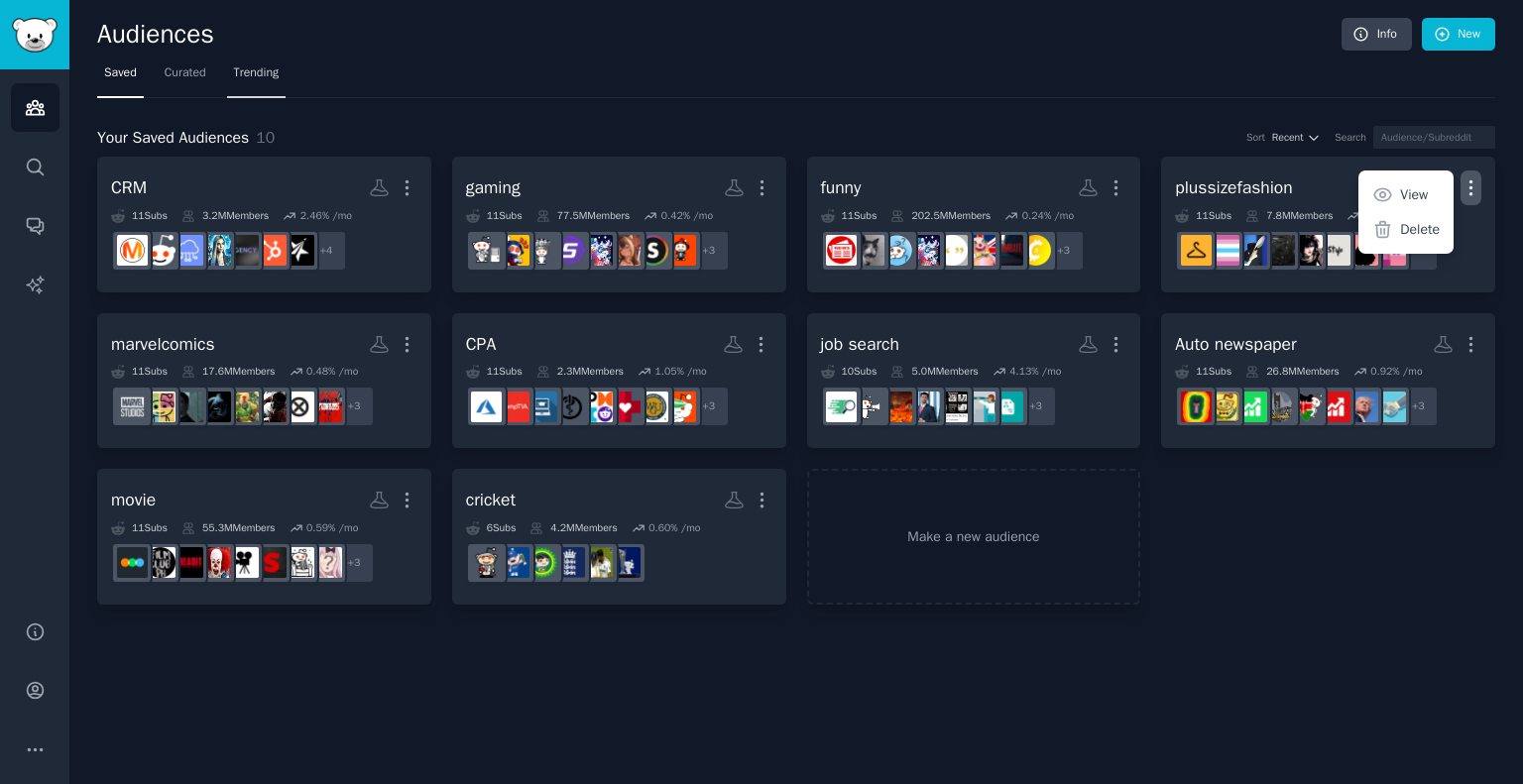 click on "Trending" at bounding box center (257, 73) 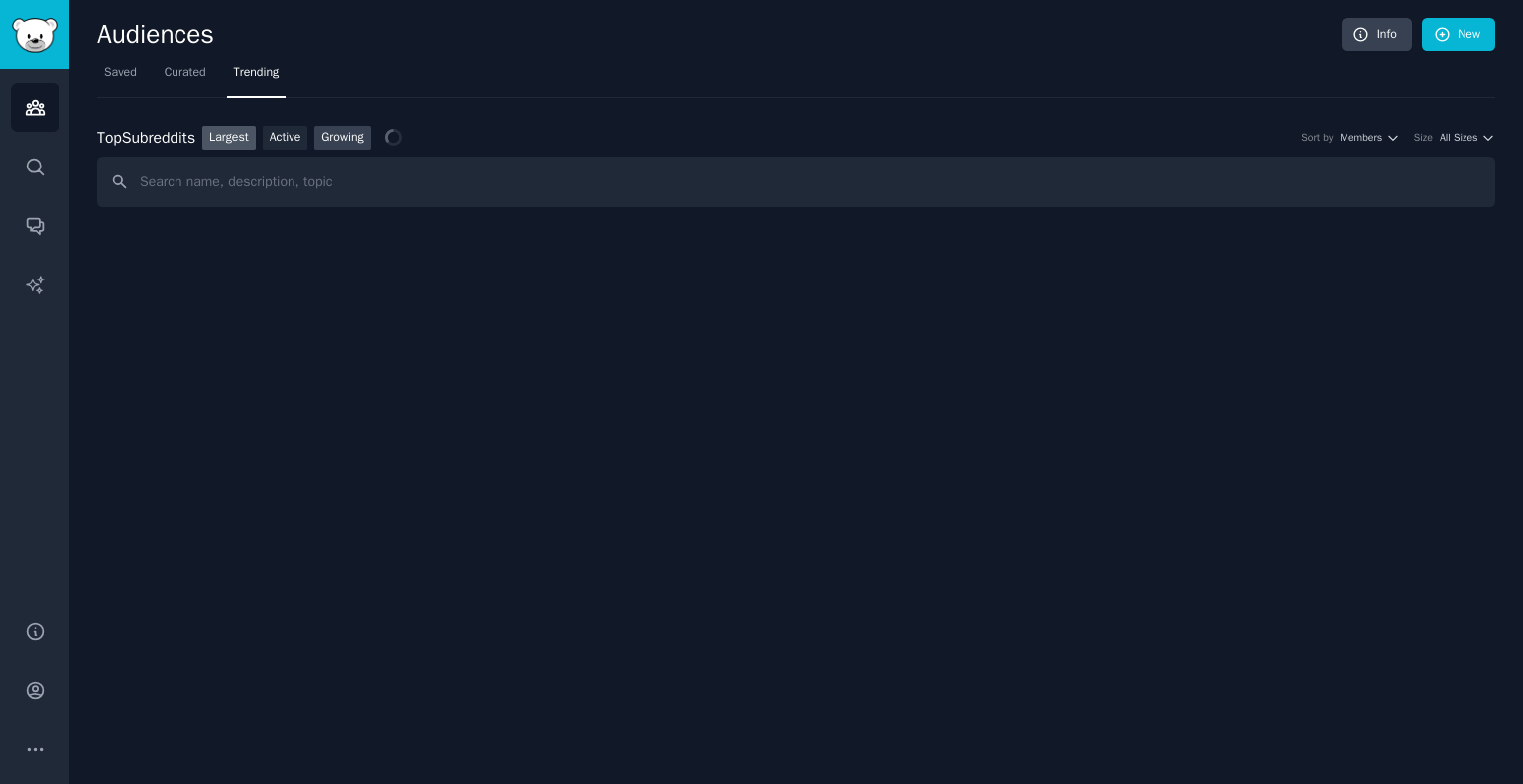 click on "Growing" at bounding box center (342, 138) 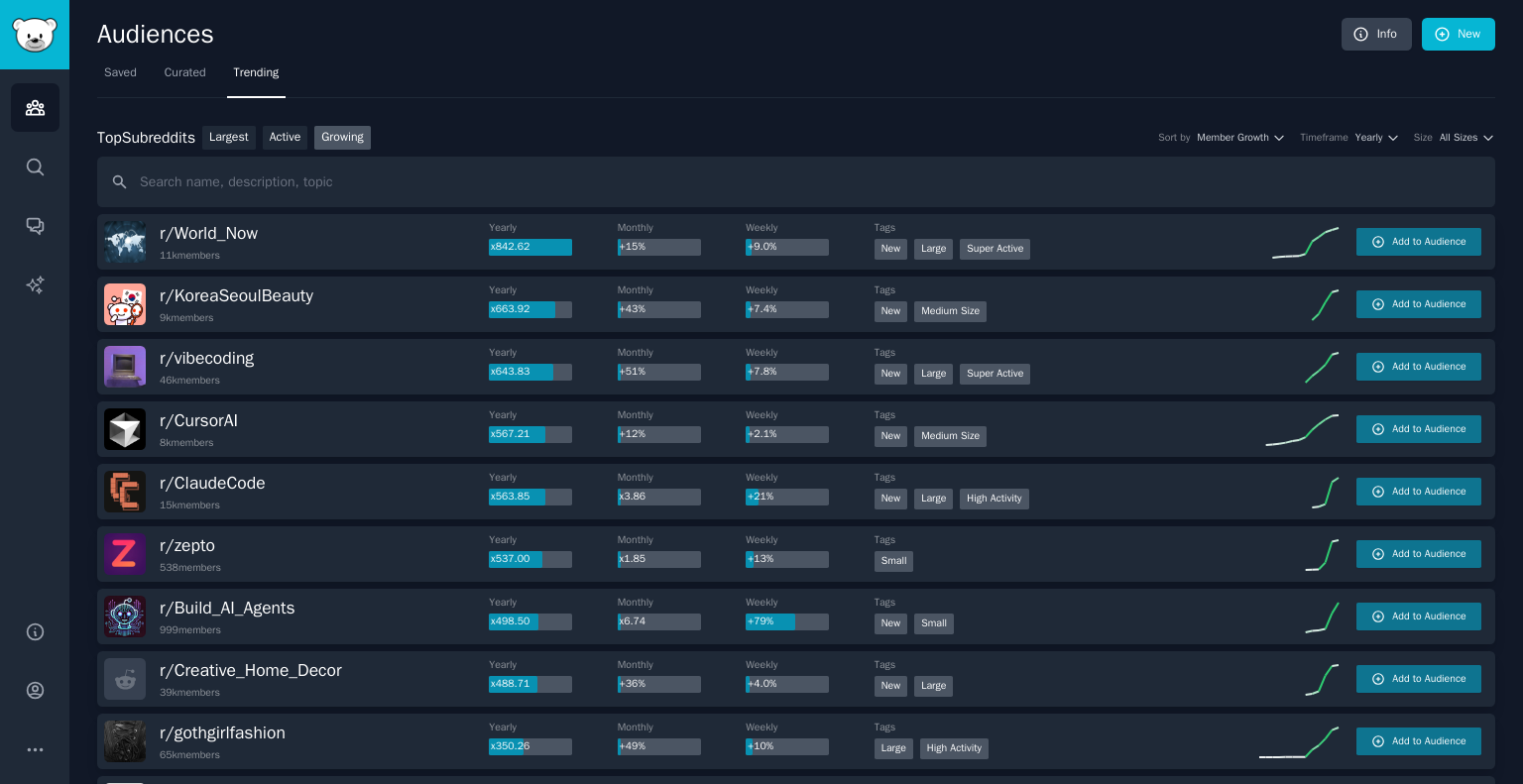 drag, startPoint x: 1477, startPoint y: 133, endPoint x: 1471, endPoint y: 146, distance: 14.3178211 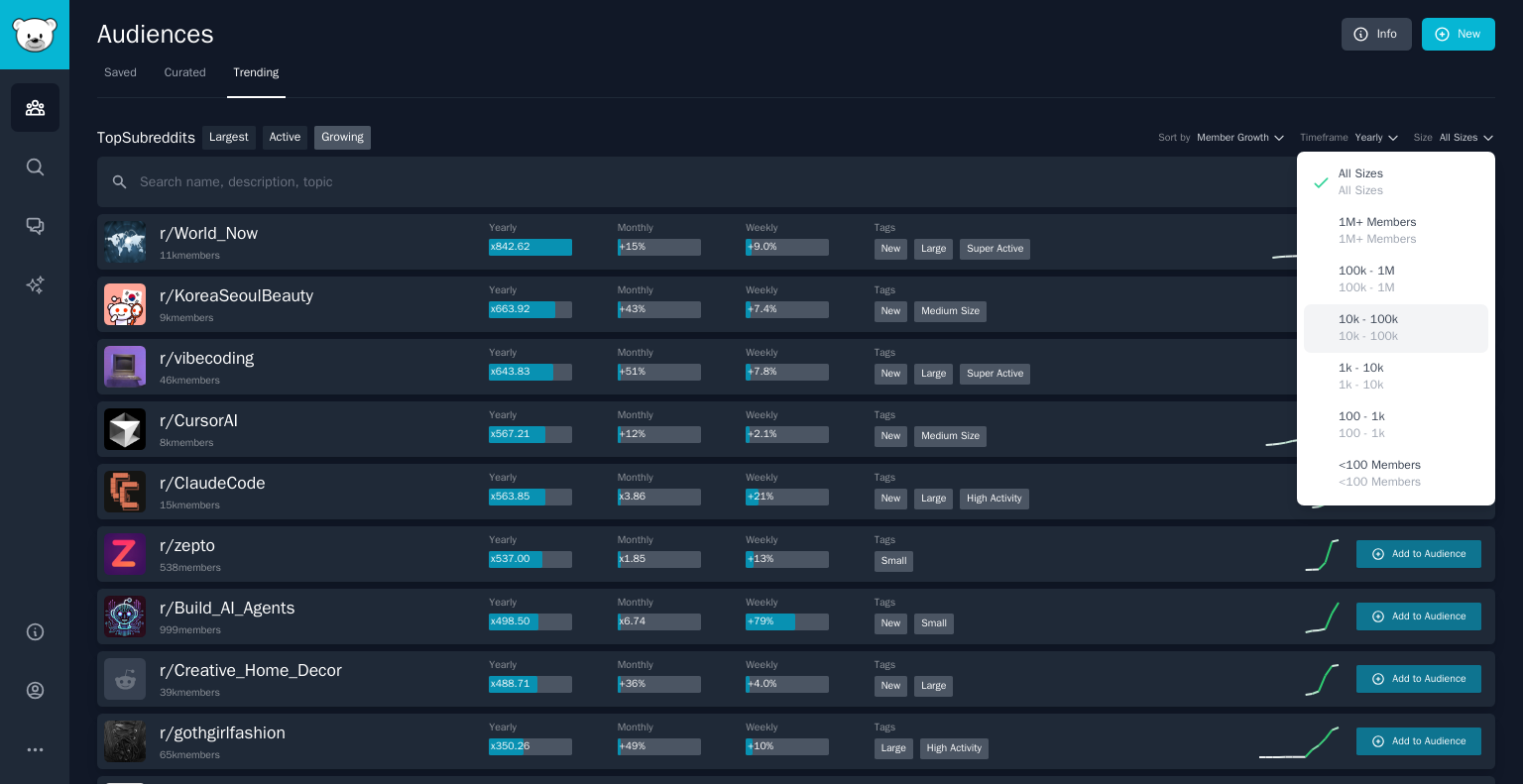 click on "10k - 100k" at bounding box center [1368, 320] 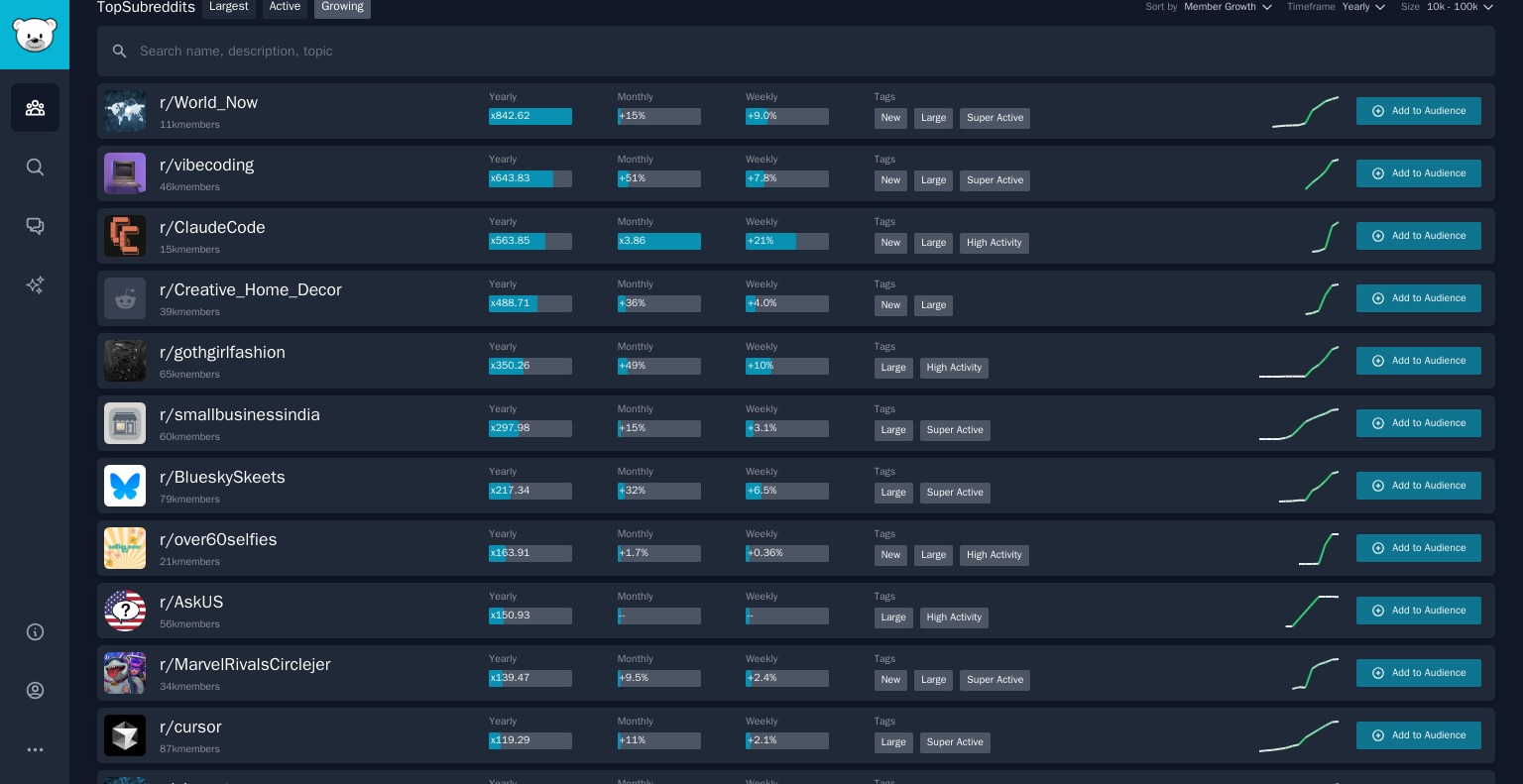 scroll, scrollTop: 99, scrollLeft: 0, axis: vertical 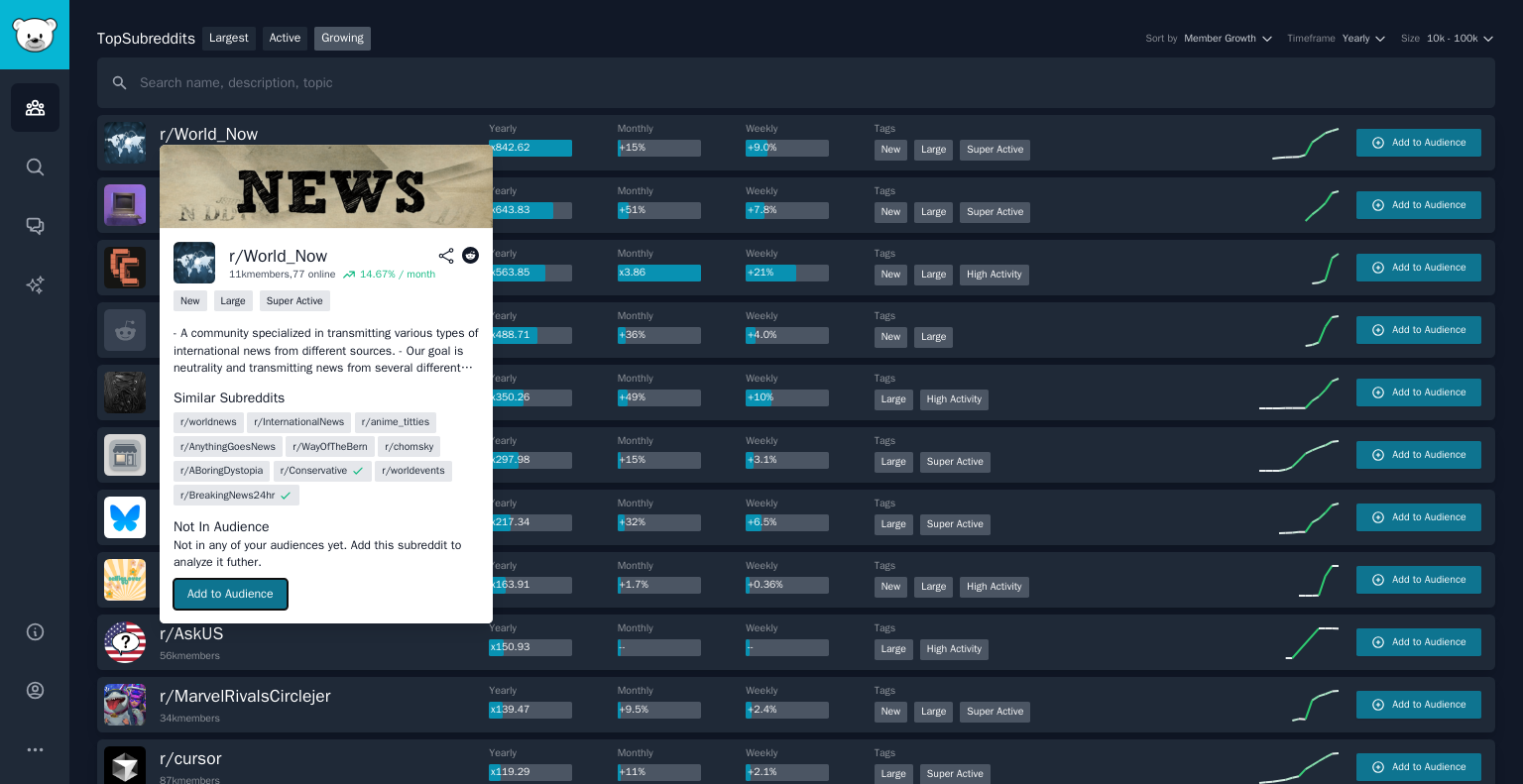 click on "Add to Audience" at bounding box center (230, 595) 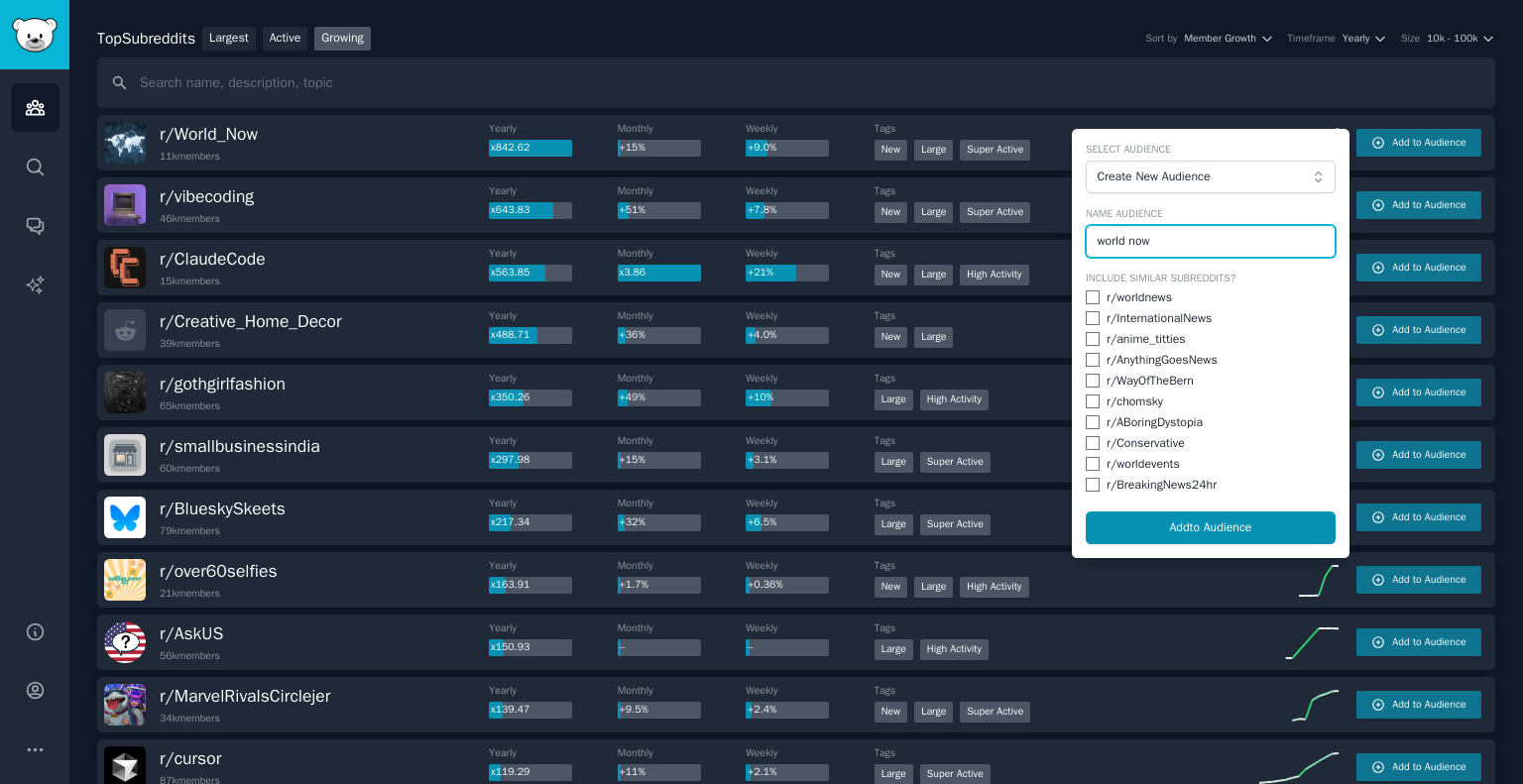 type on "world now" 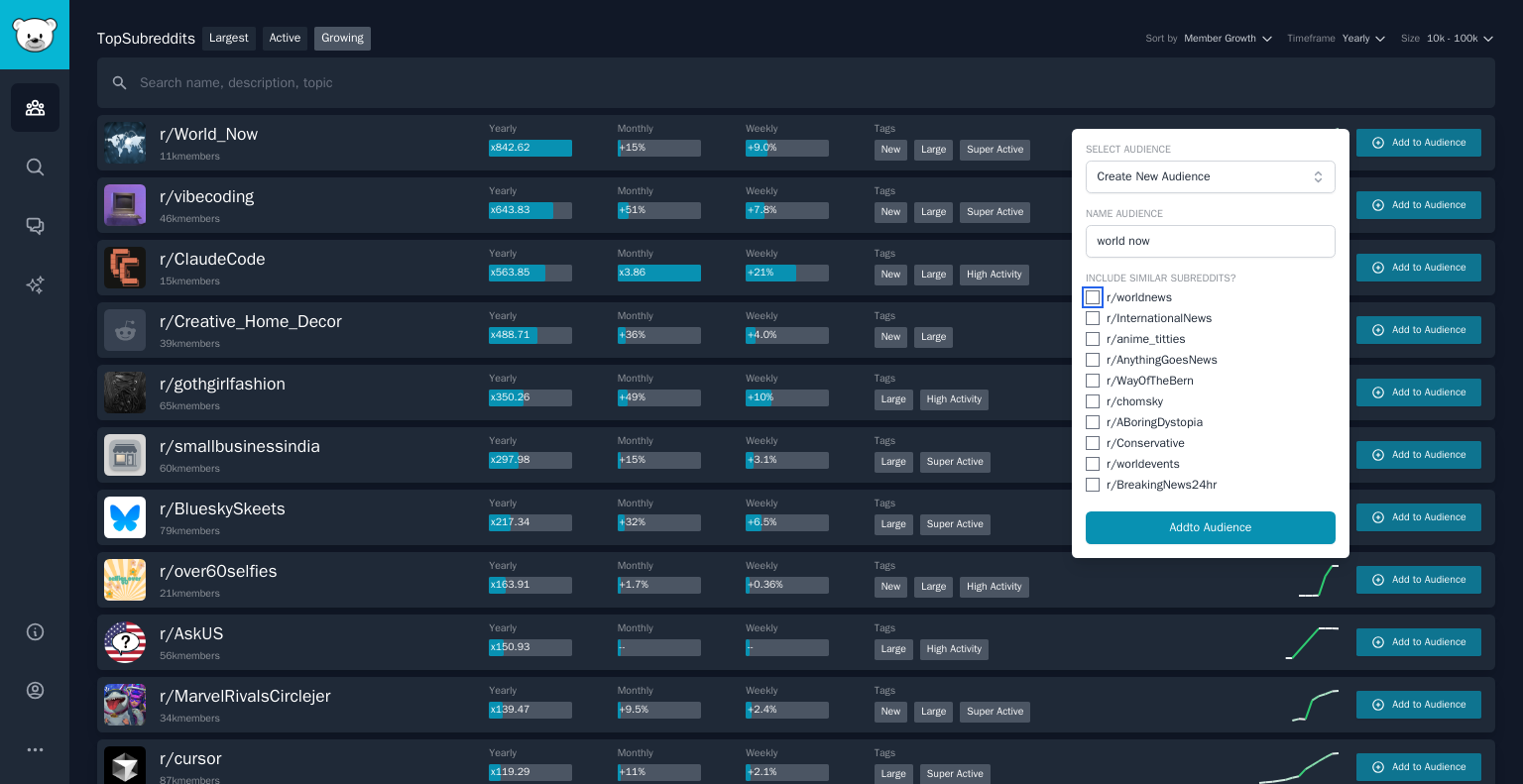 click at bounding box center (1093, 297) 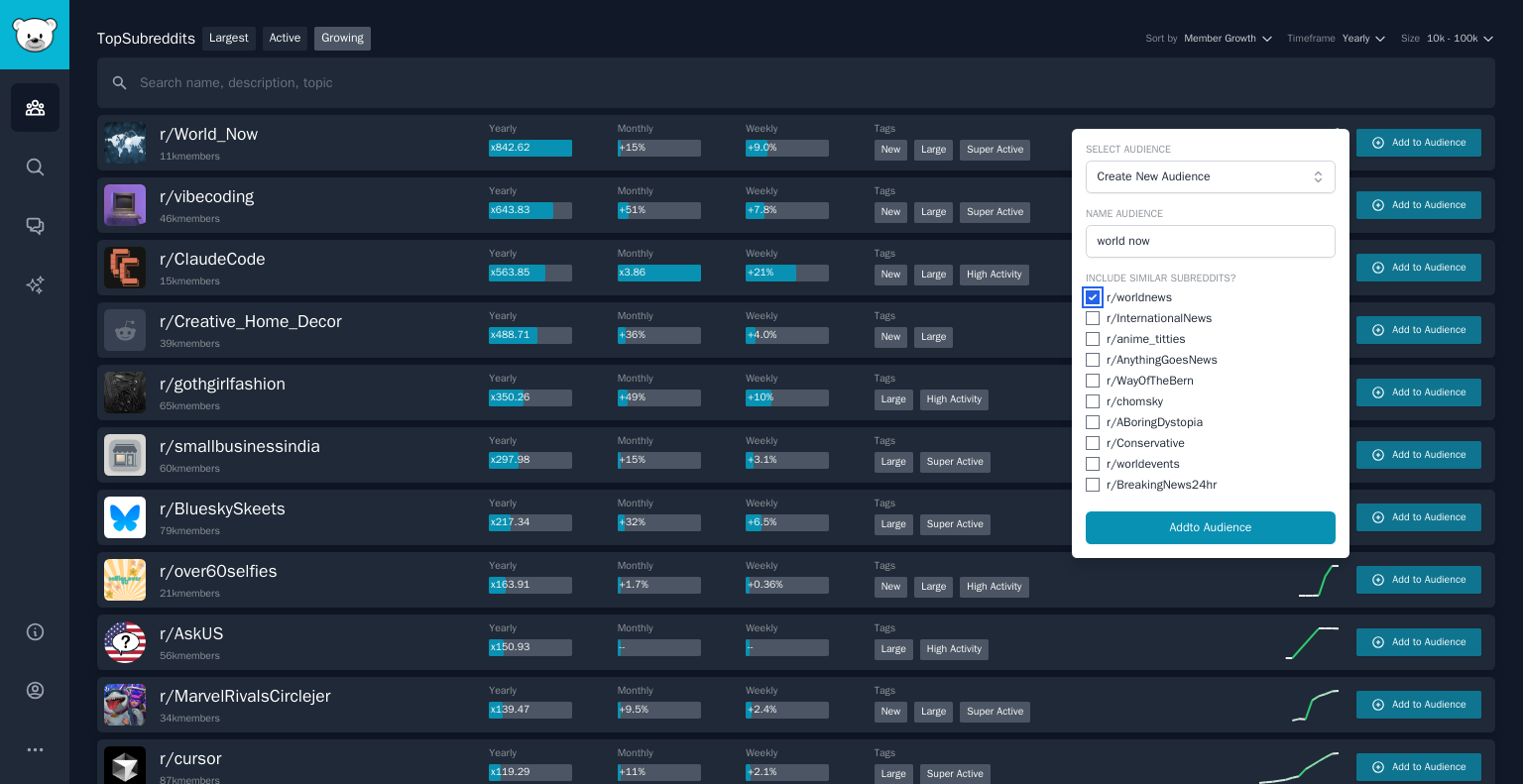 drag, startPoint x: 1092, startPoint y: 288, endPoint x: 1092, endPoint y: 300, distance: 12 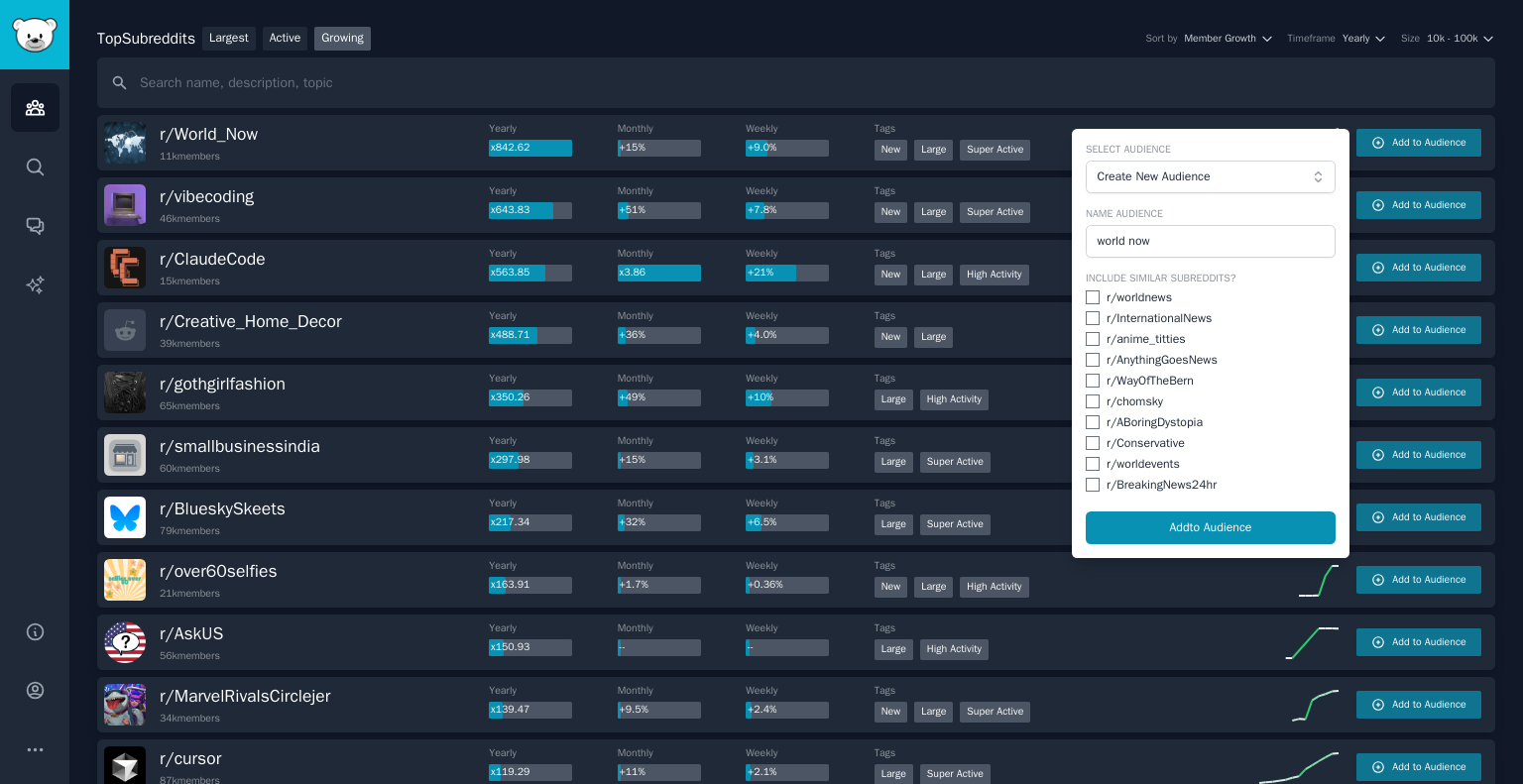 click on "r/ worldnews" at bounding box center (1211, 298) 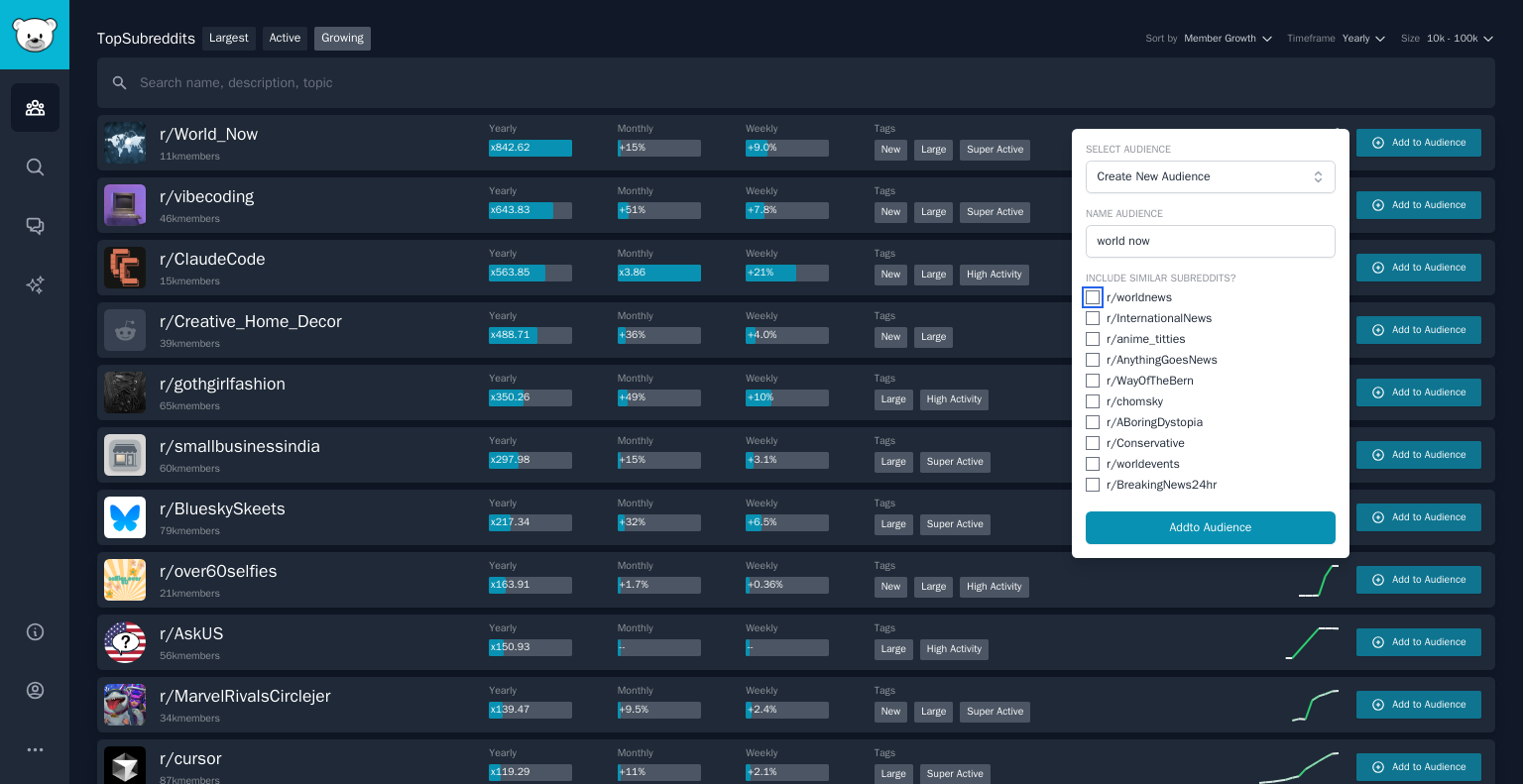click at bounding box center [1093, 297] 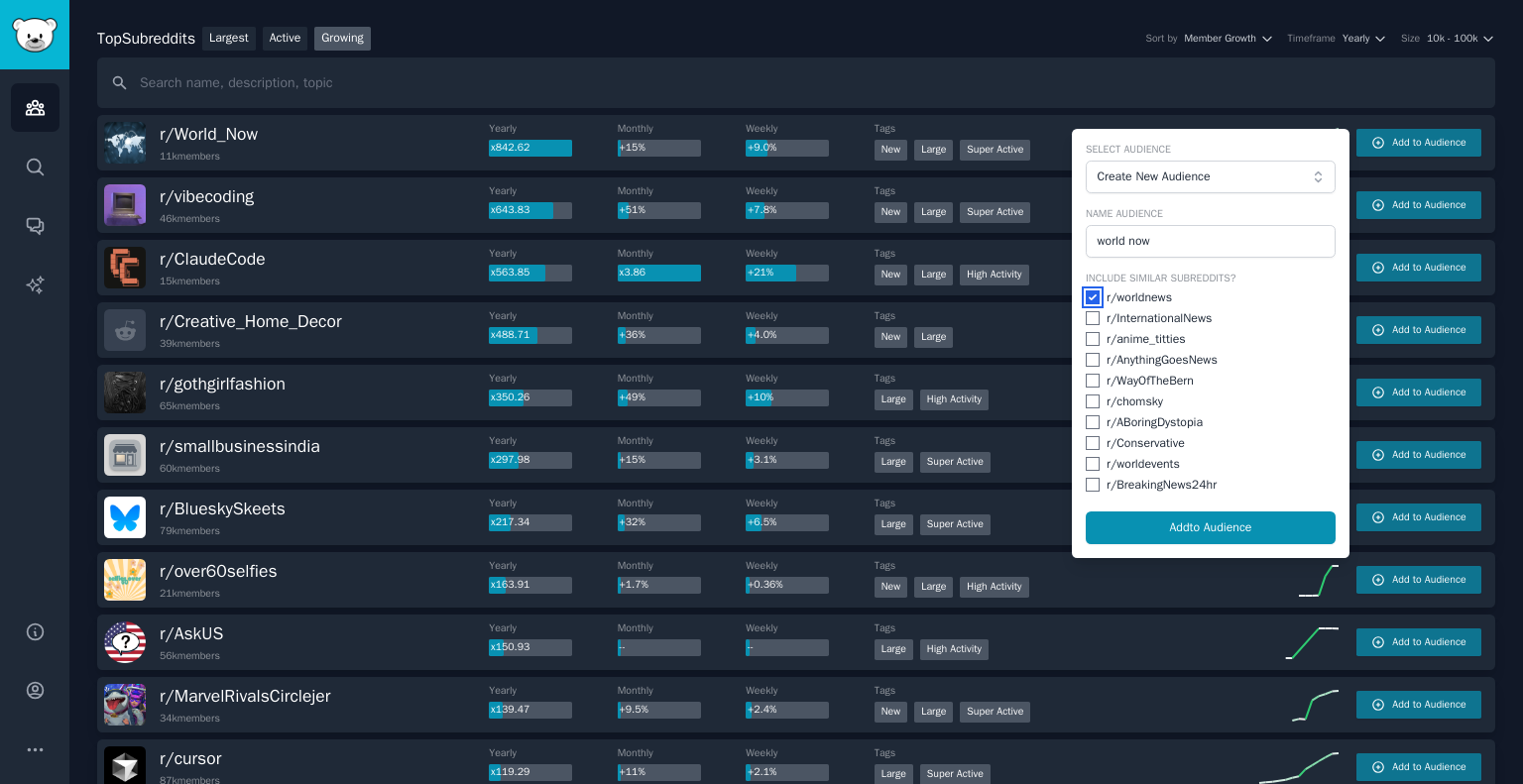 checkbox on "true" 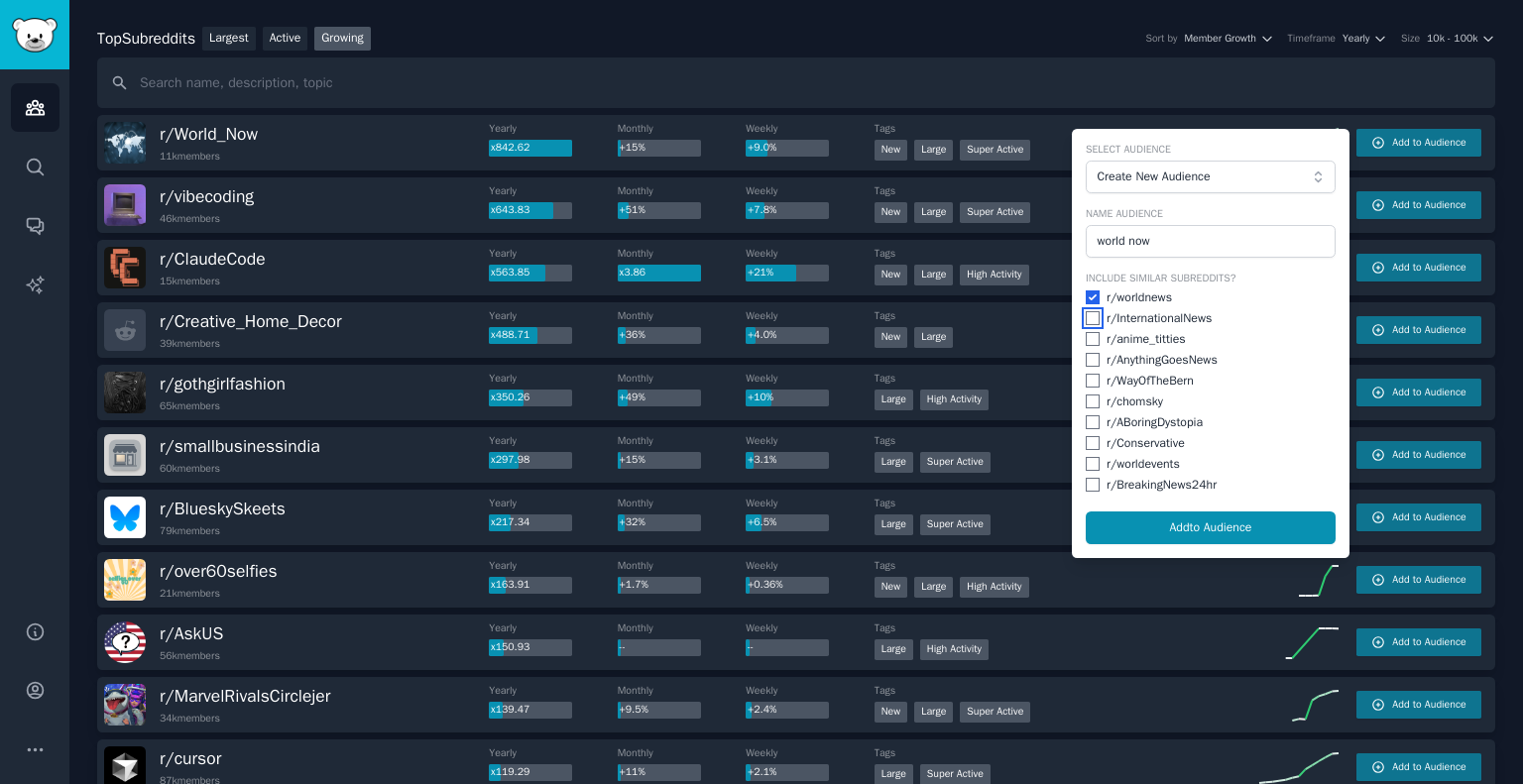 click at bounding box center (1093, 318) 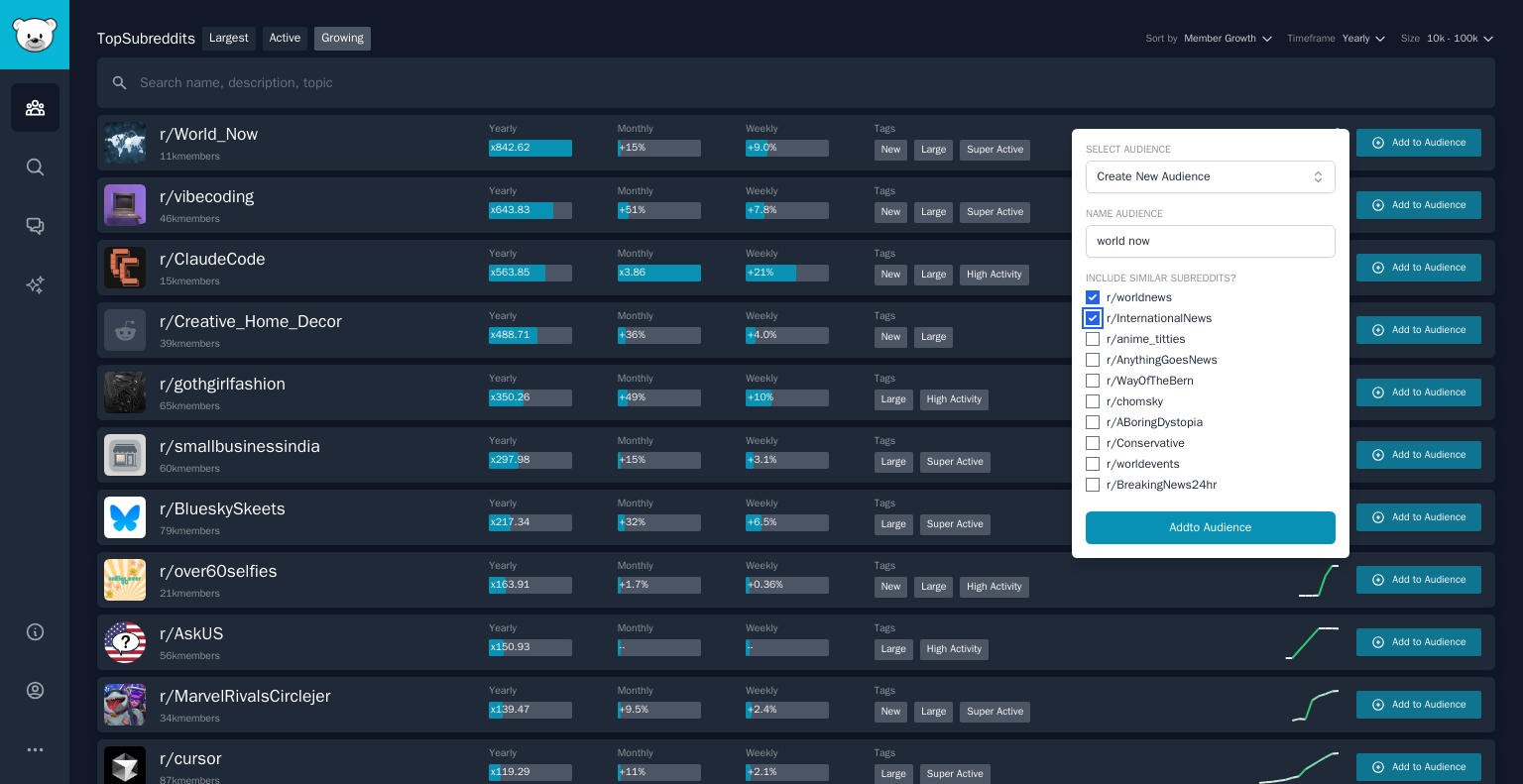 checkbox on "true" 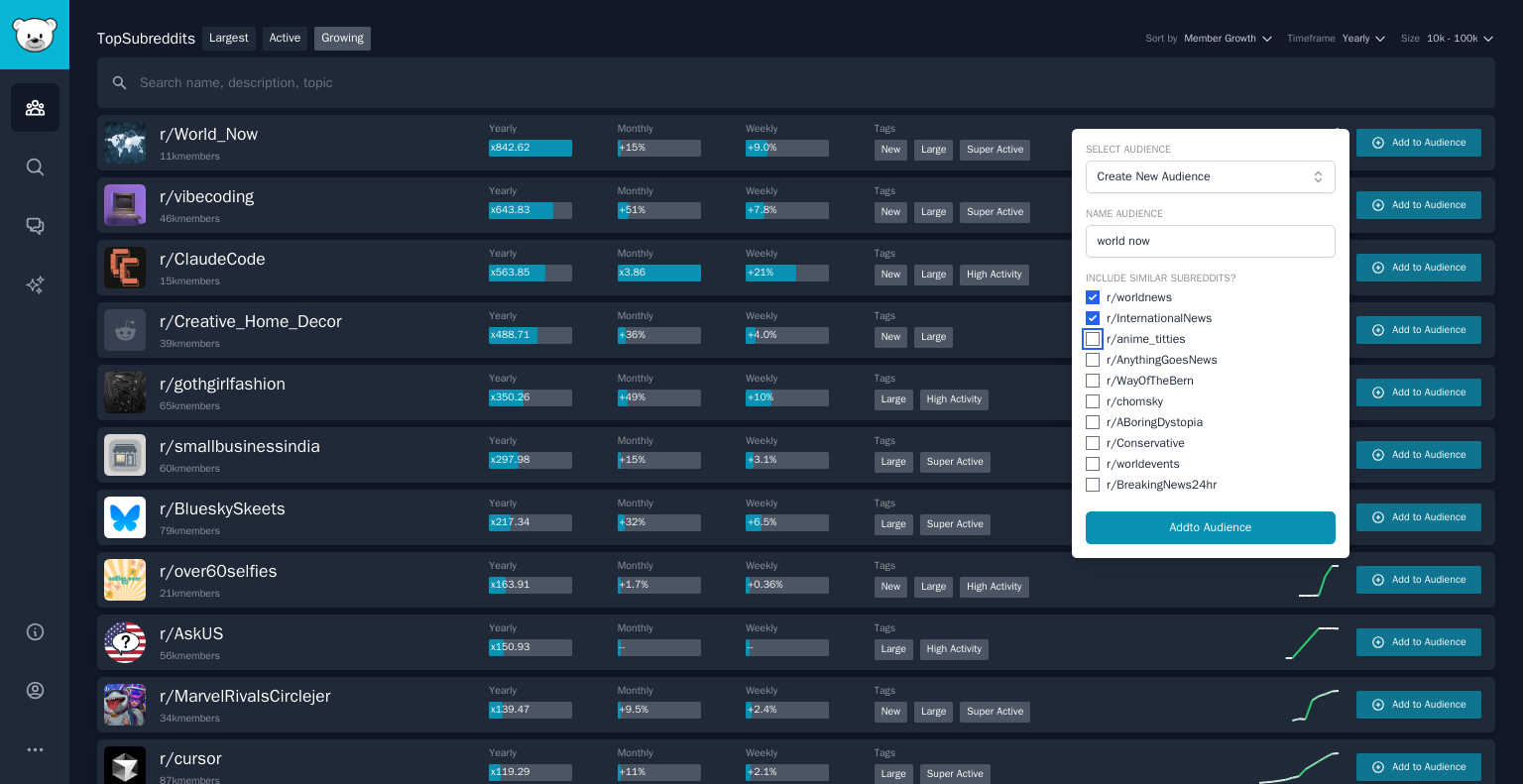 click at bounding box center (1093, 339) 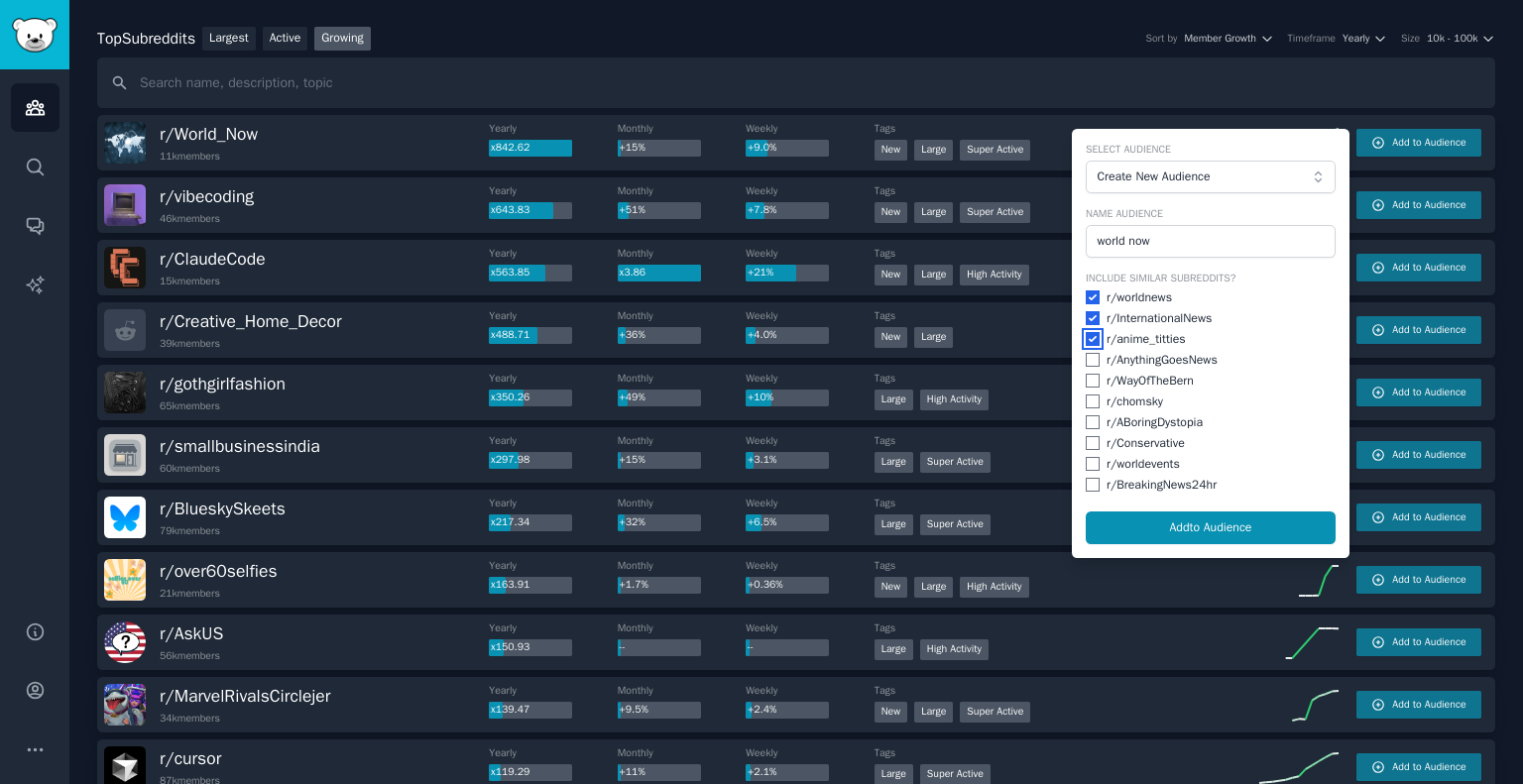 checkbox on "true" 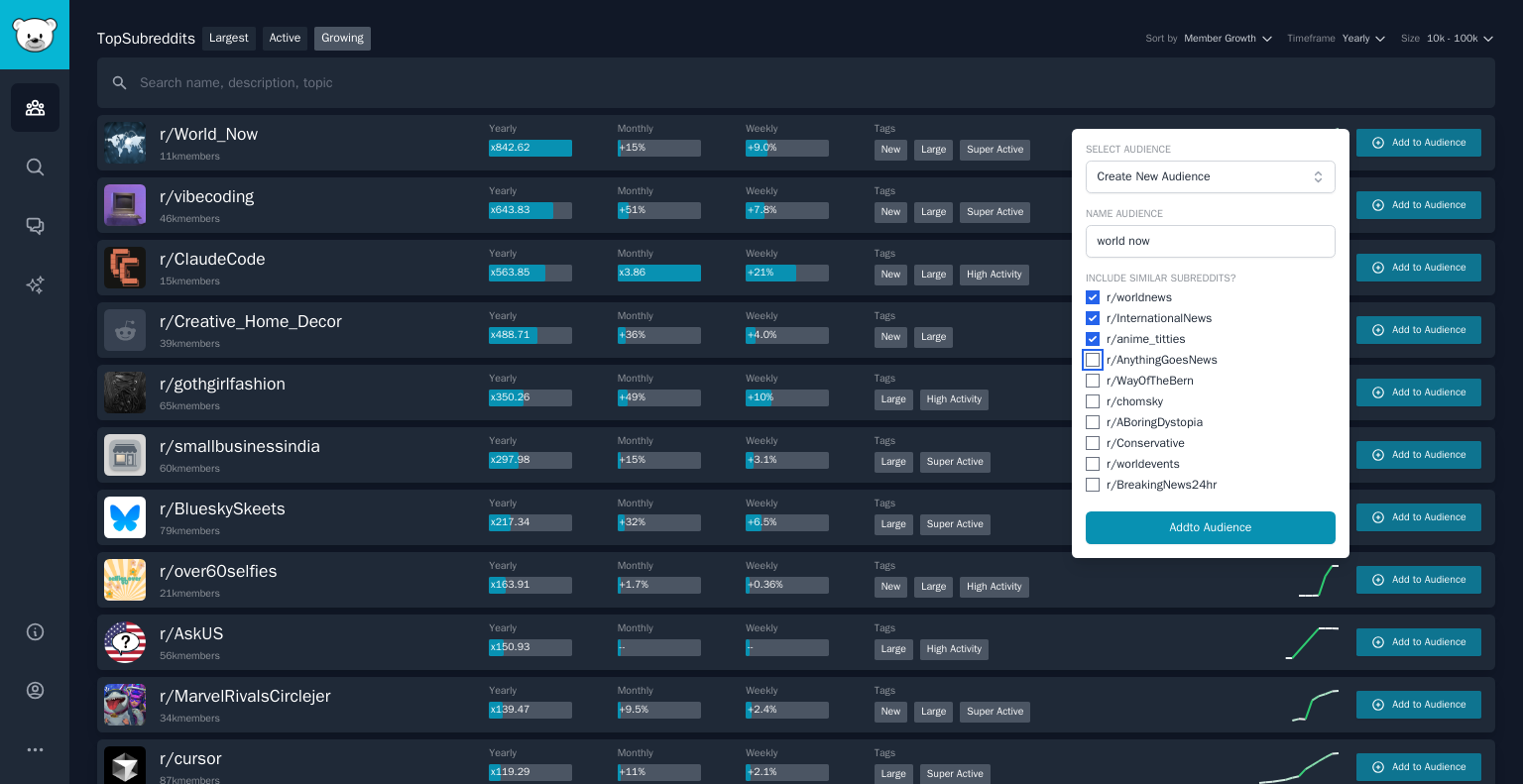 click at bounding box center [1093, 360] 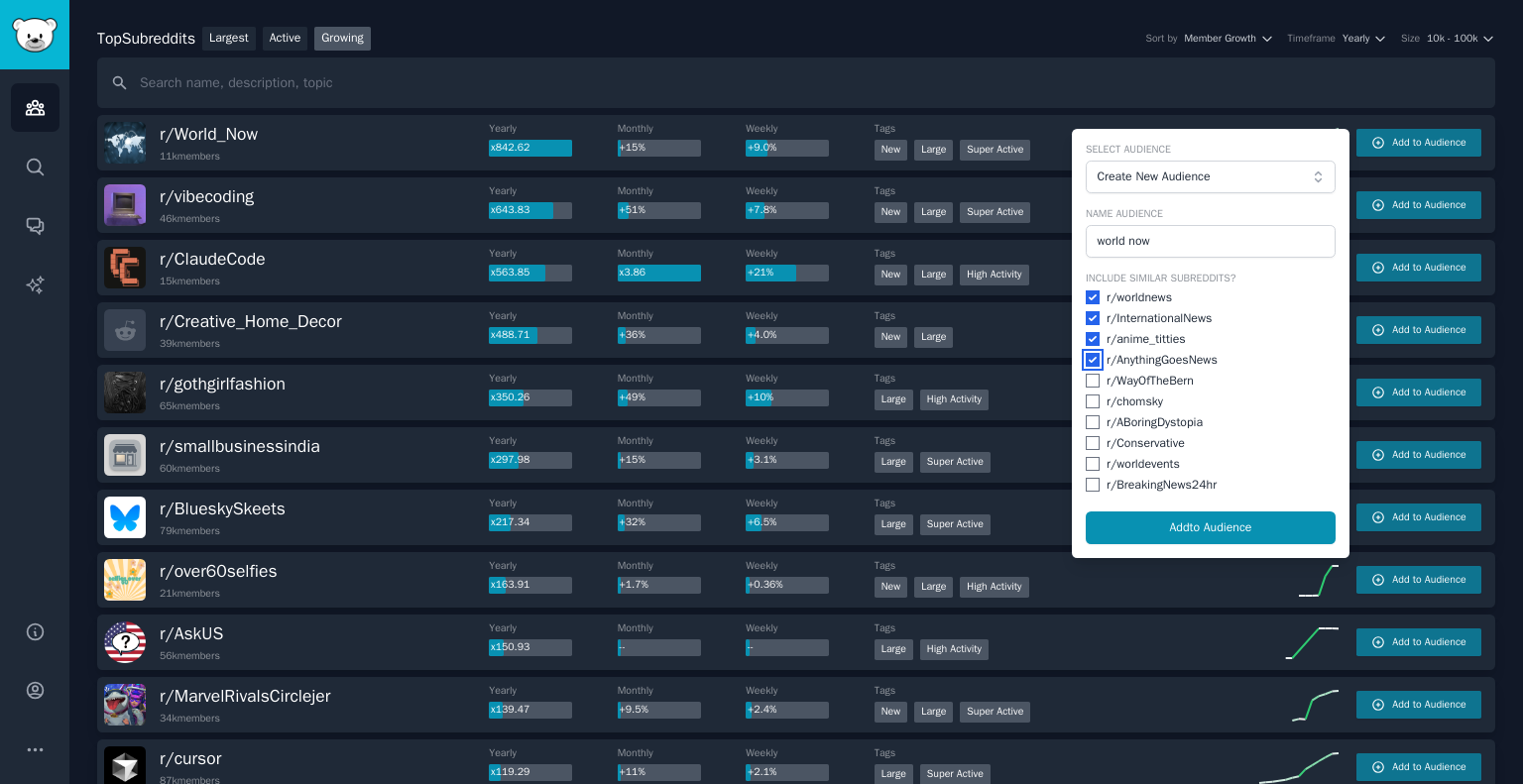 checkbox on "true" 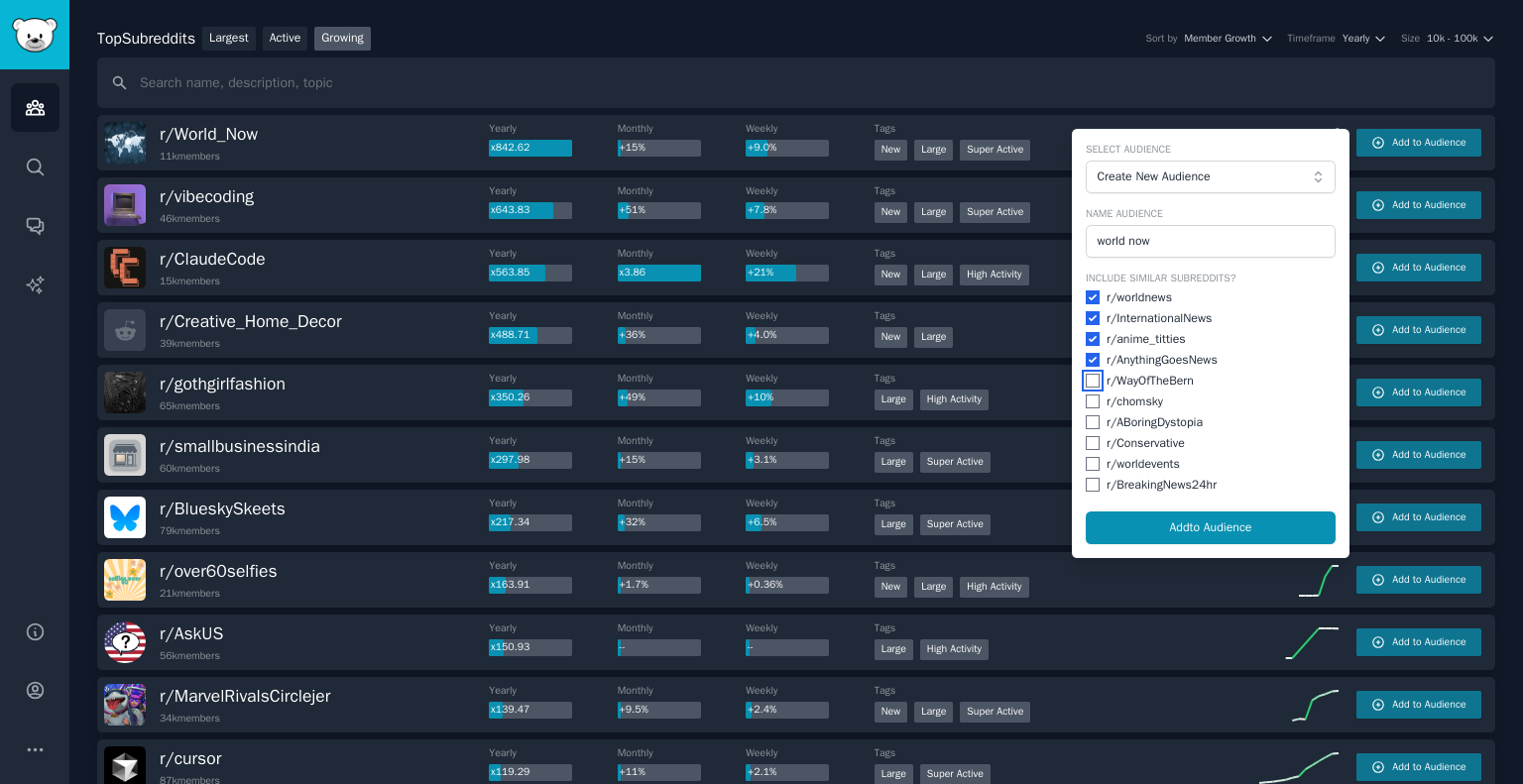 click at bounding box center [1093, 381] 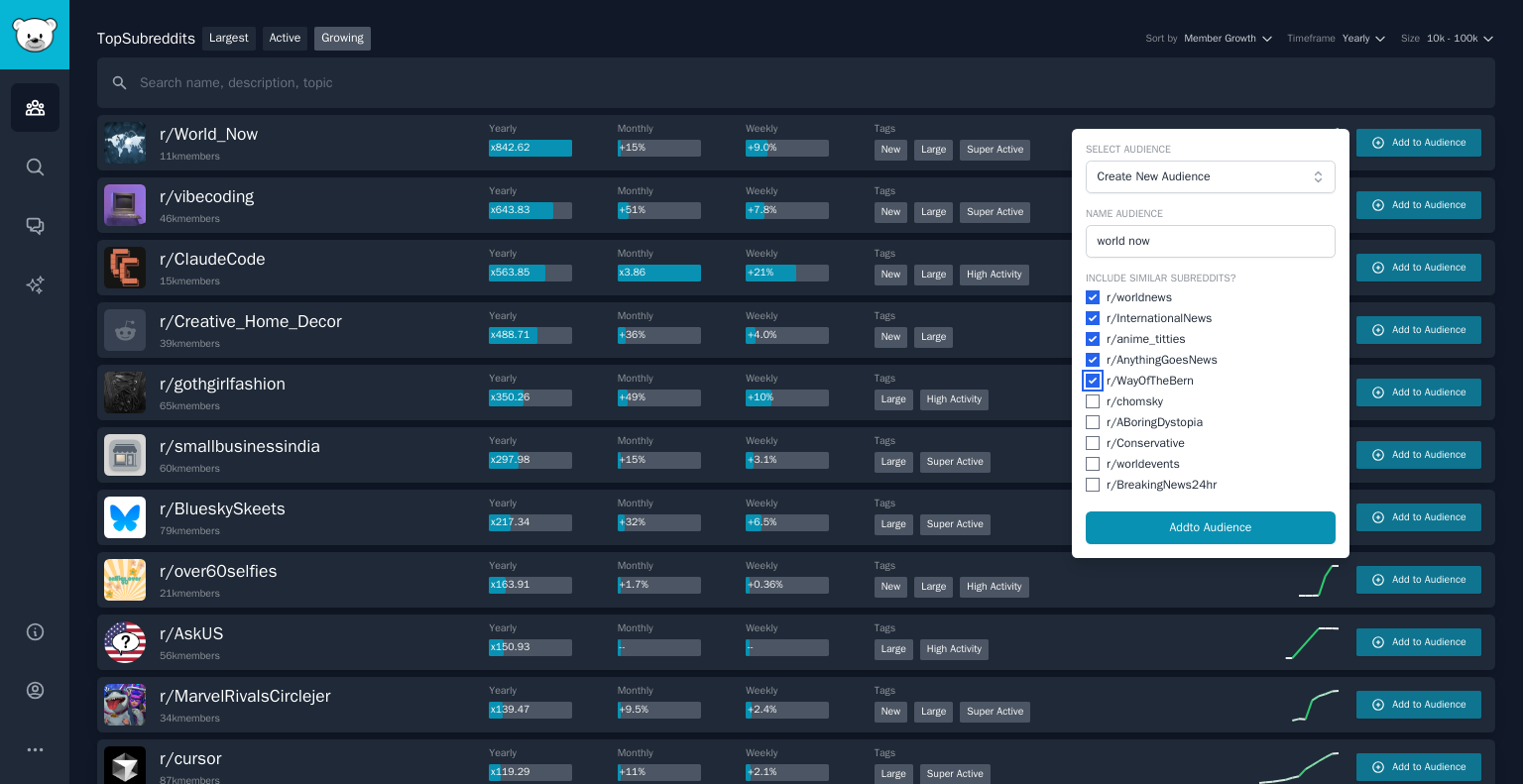 checkbox on "true" 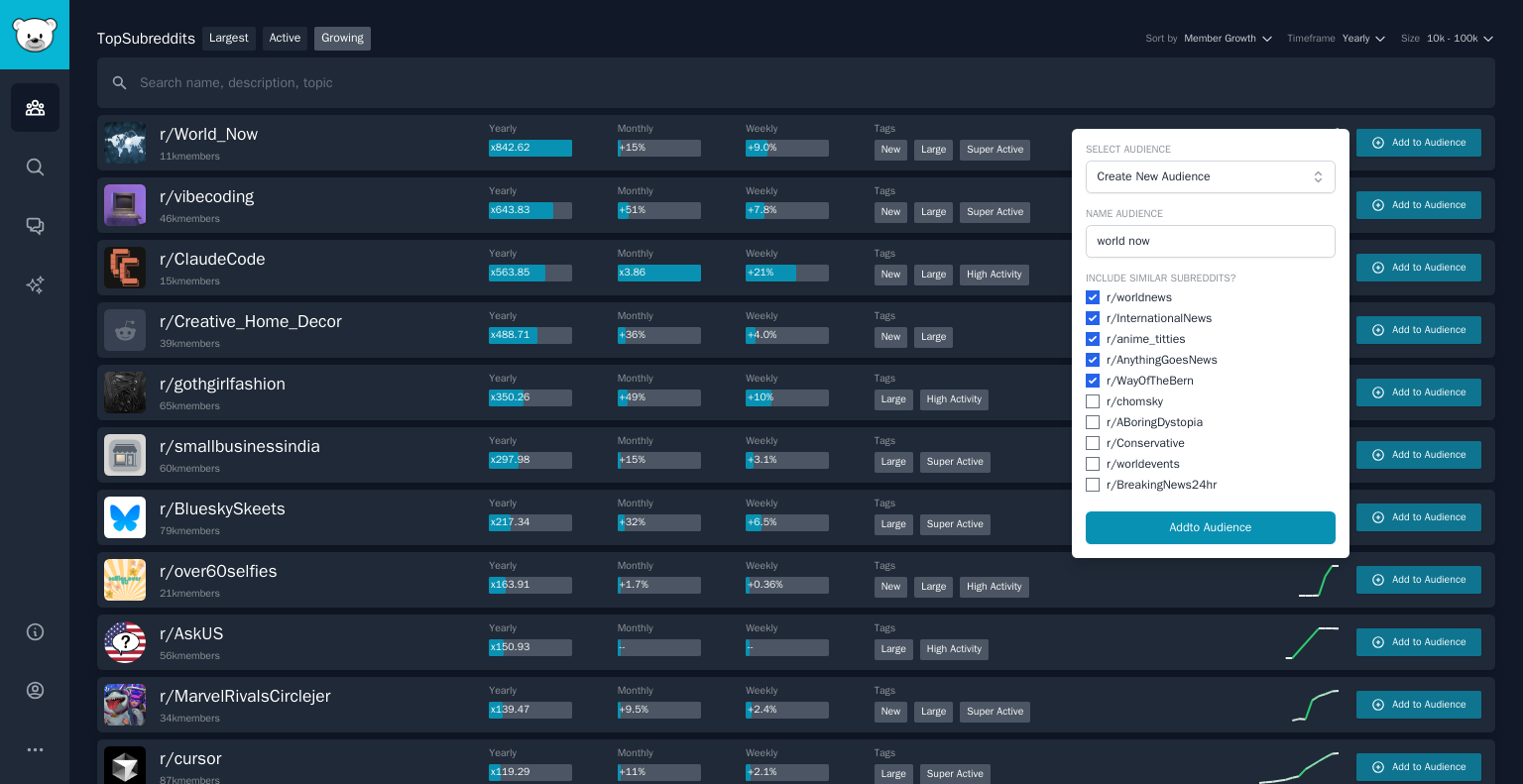 click on "Include Similar Subreddits? r/ worldnews r/ InternationalNews r/ anime_titties r/ AnythingGoesNews r/ WayOfTheBern r/ chomsky r/ ABoringDystopia r/ Conservative r/ worldevents r/ BreakingNews24hr" at bounding box center [1211, 383] 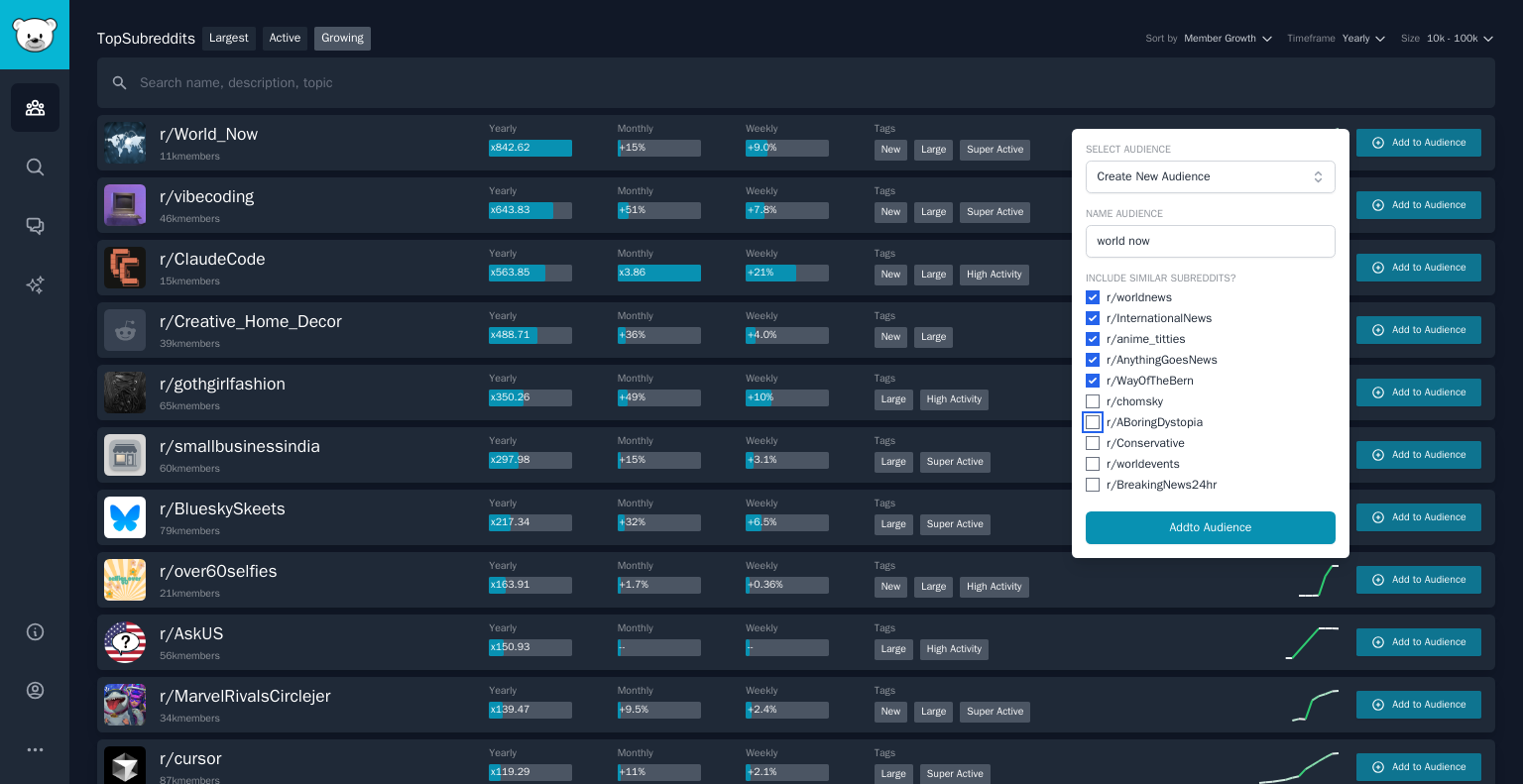 click on "r/ ABoringDystopia" at bounding box center (1211, 423) 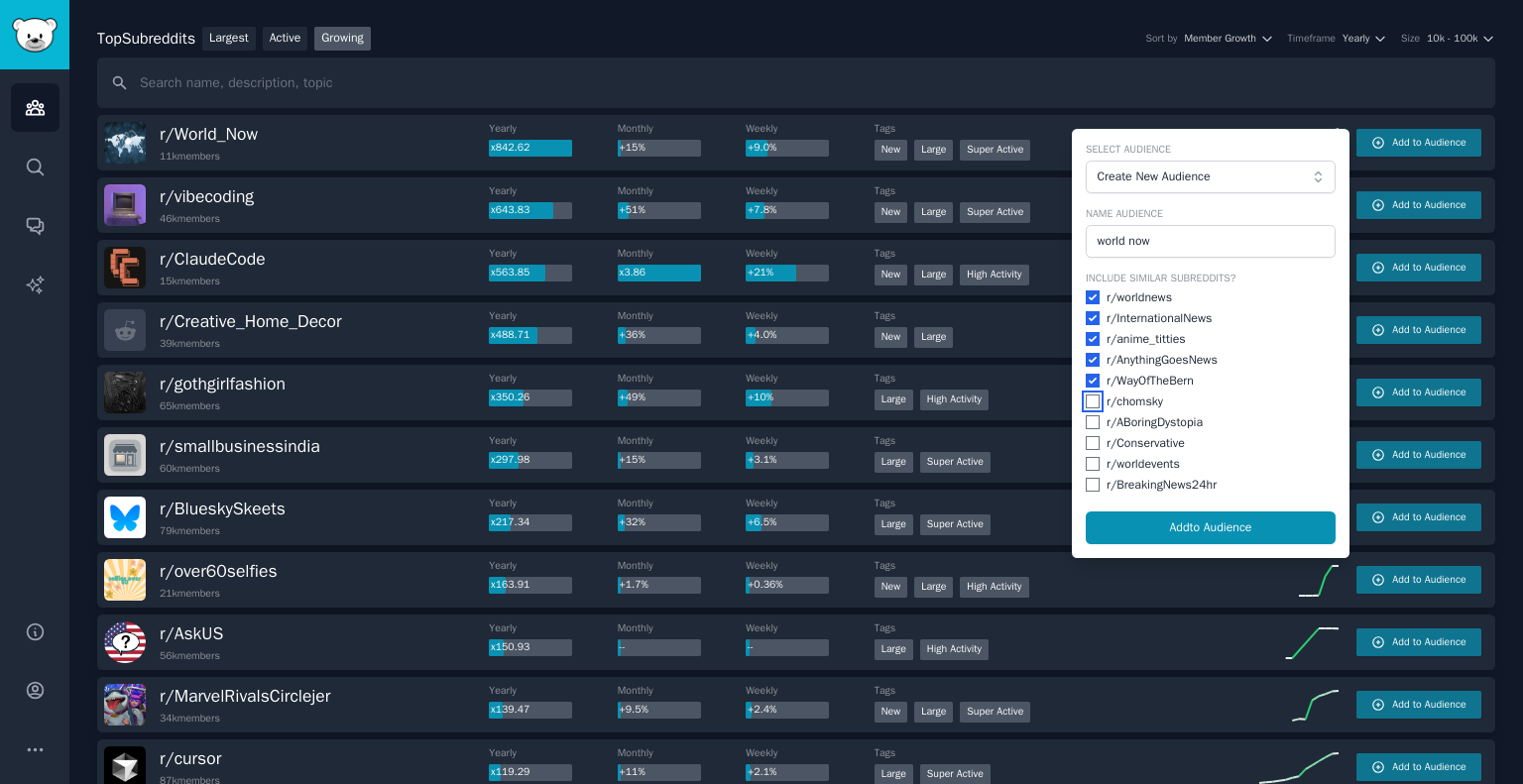 click at bounding box center (1093, 401) 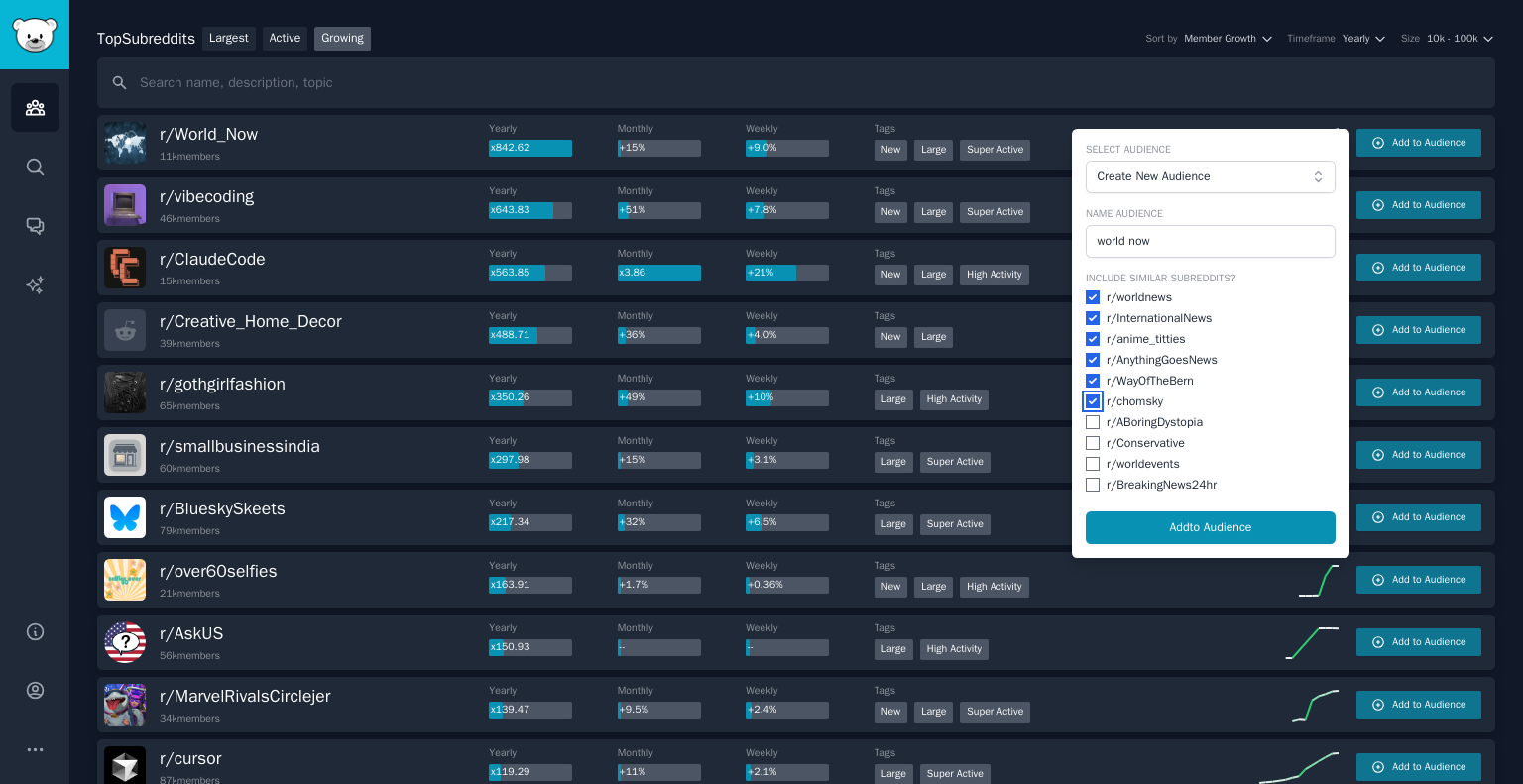 checkbox on "true" 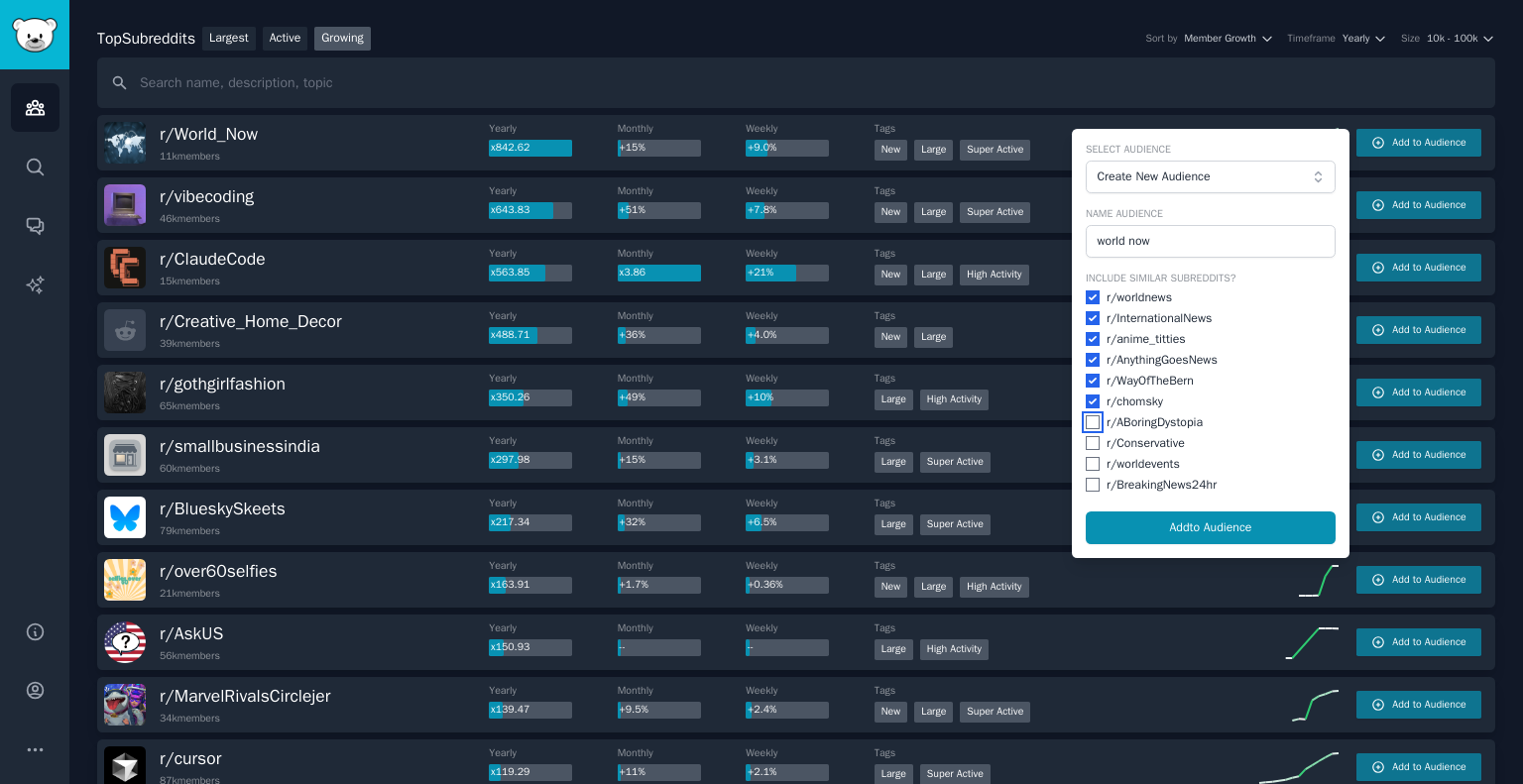 click at bounding box center (1093, 422) 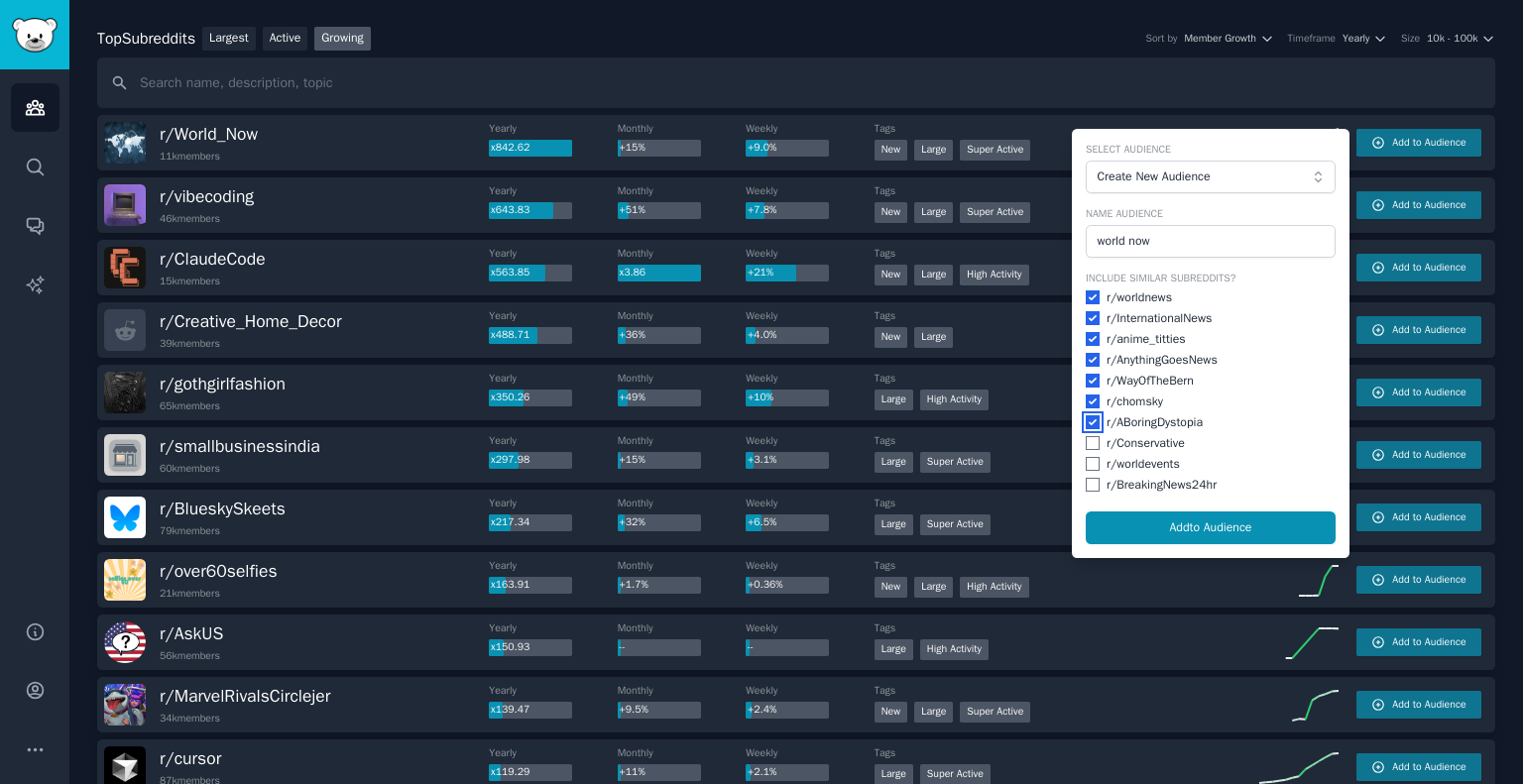 checkbox on "true" 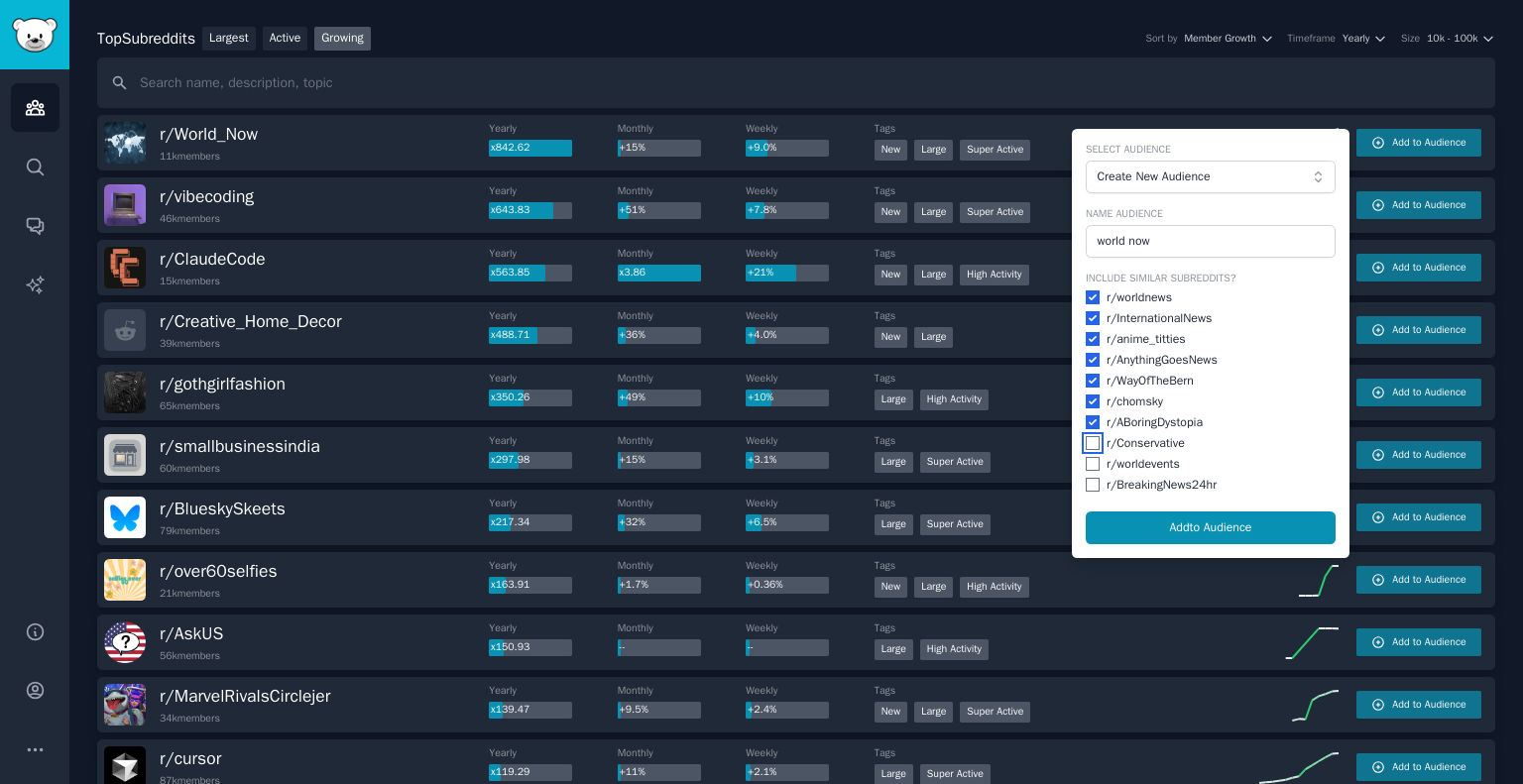 click at bounding box center (1093, 443) 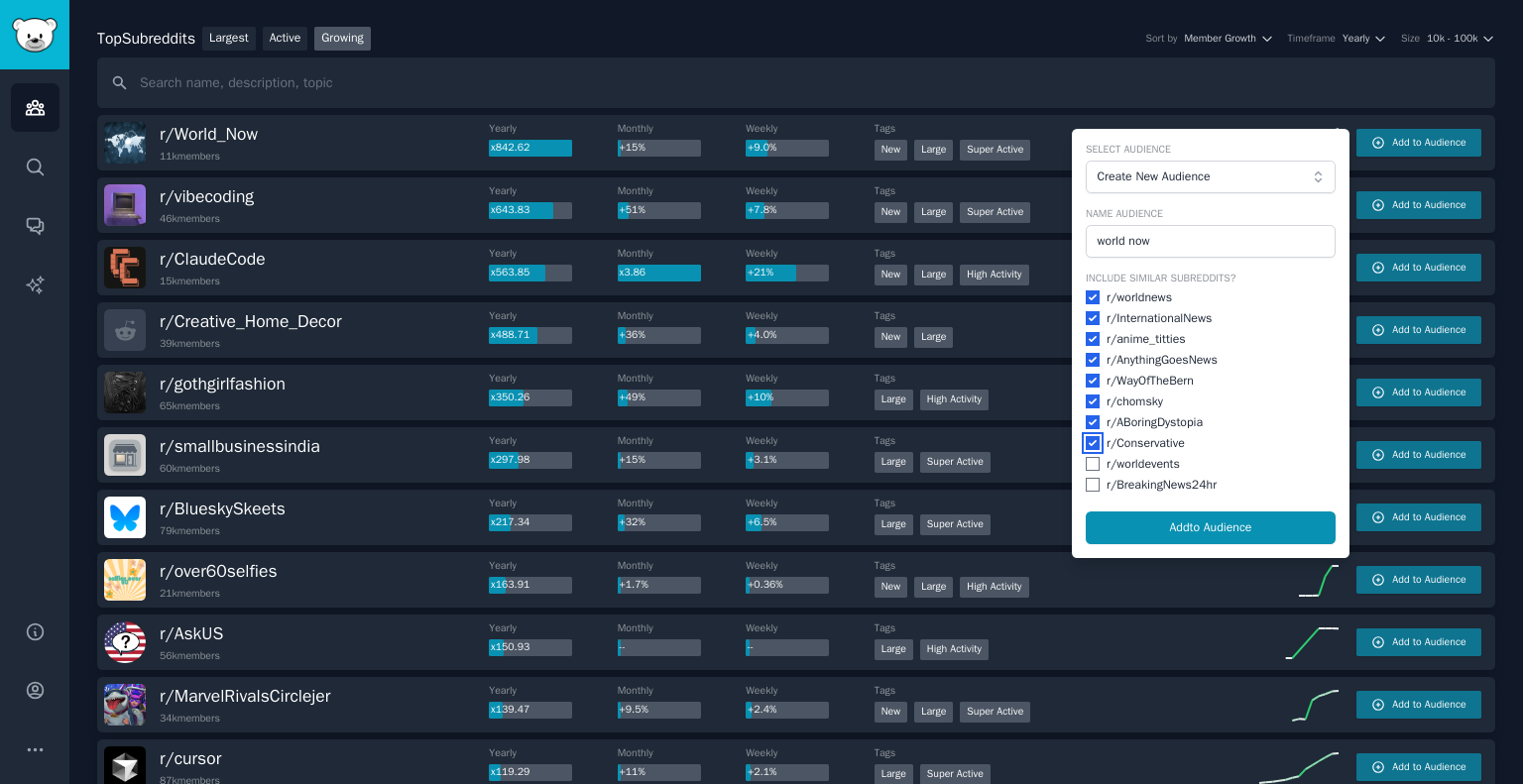 click at bounding box center [1093, 443] 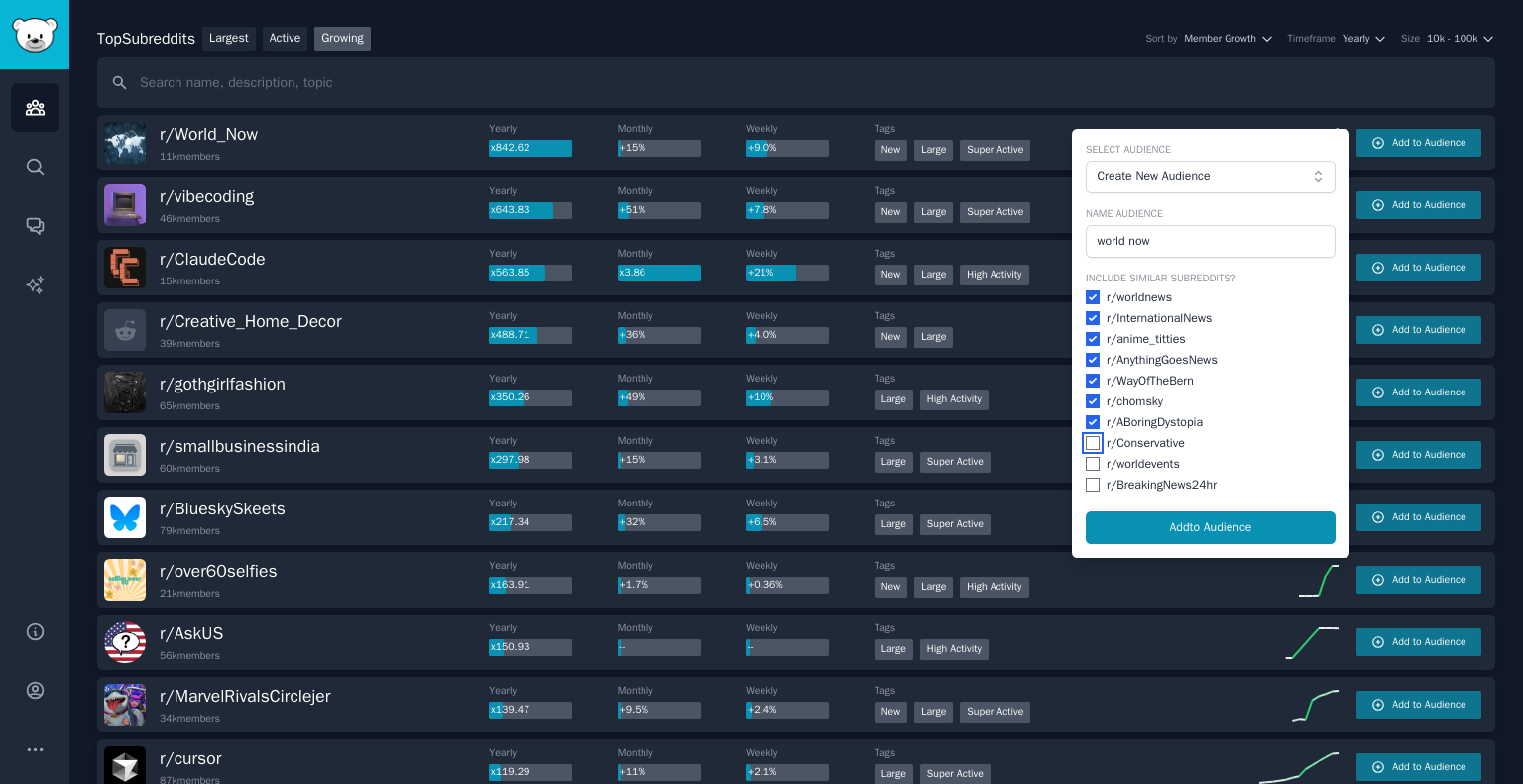 checkbox on "false" 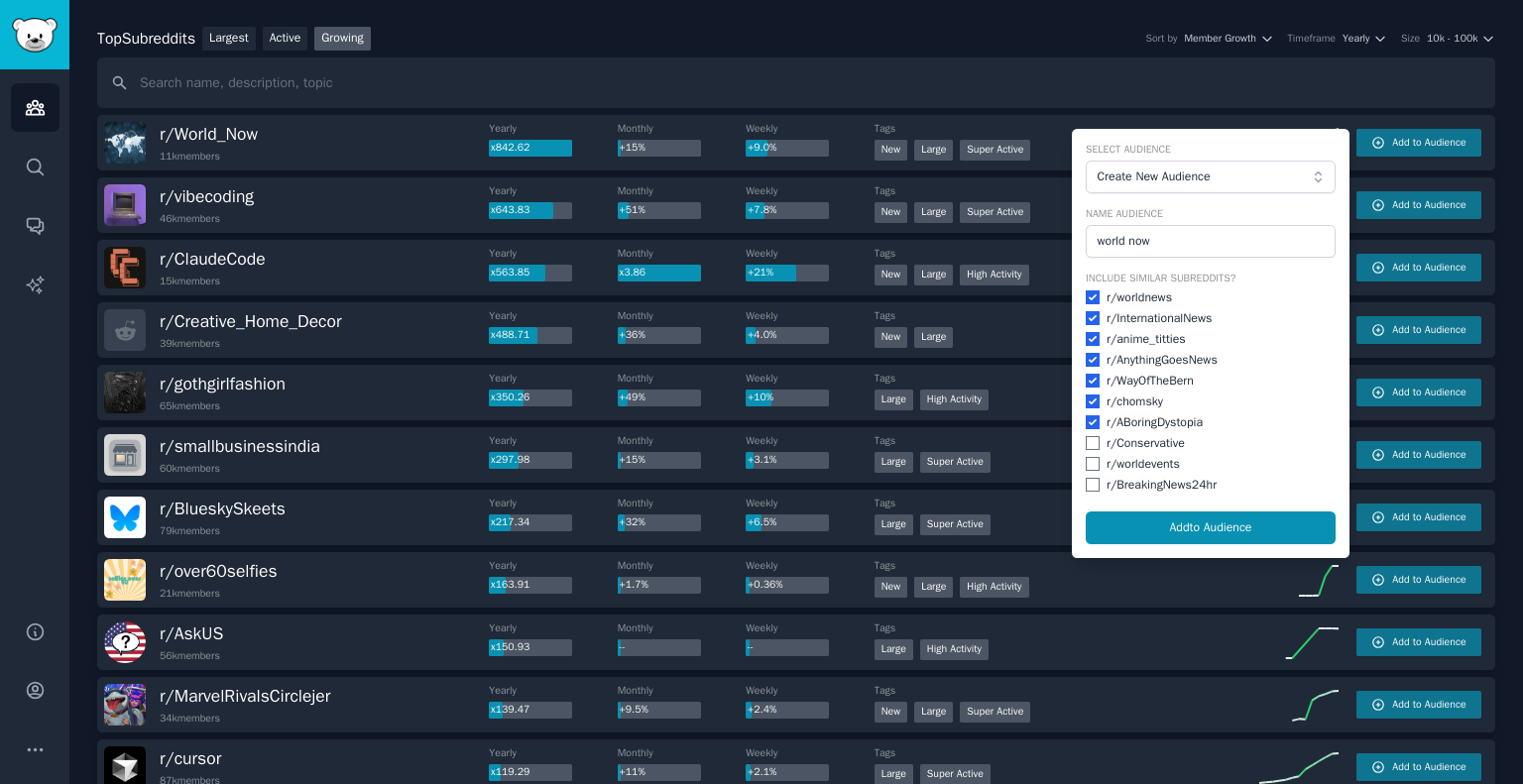 click on "Include Similar Subreddits? r/ worldnews r/ InternationalNews r/ anime_titties r/ AnythingGoesNews r/ WayOfTheBern r/ chomsky r/ ABoringDystopia r/ Conservative r/ worldevents r/ BreakingNews24hr" at bounding box center [1211, 383] 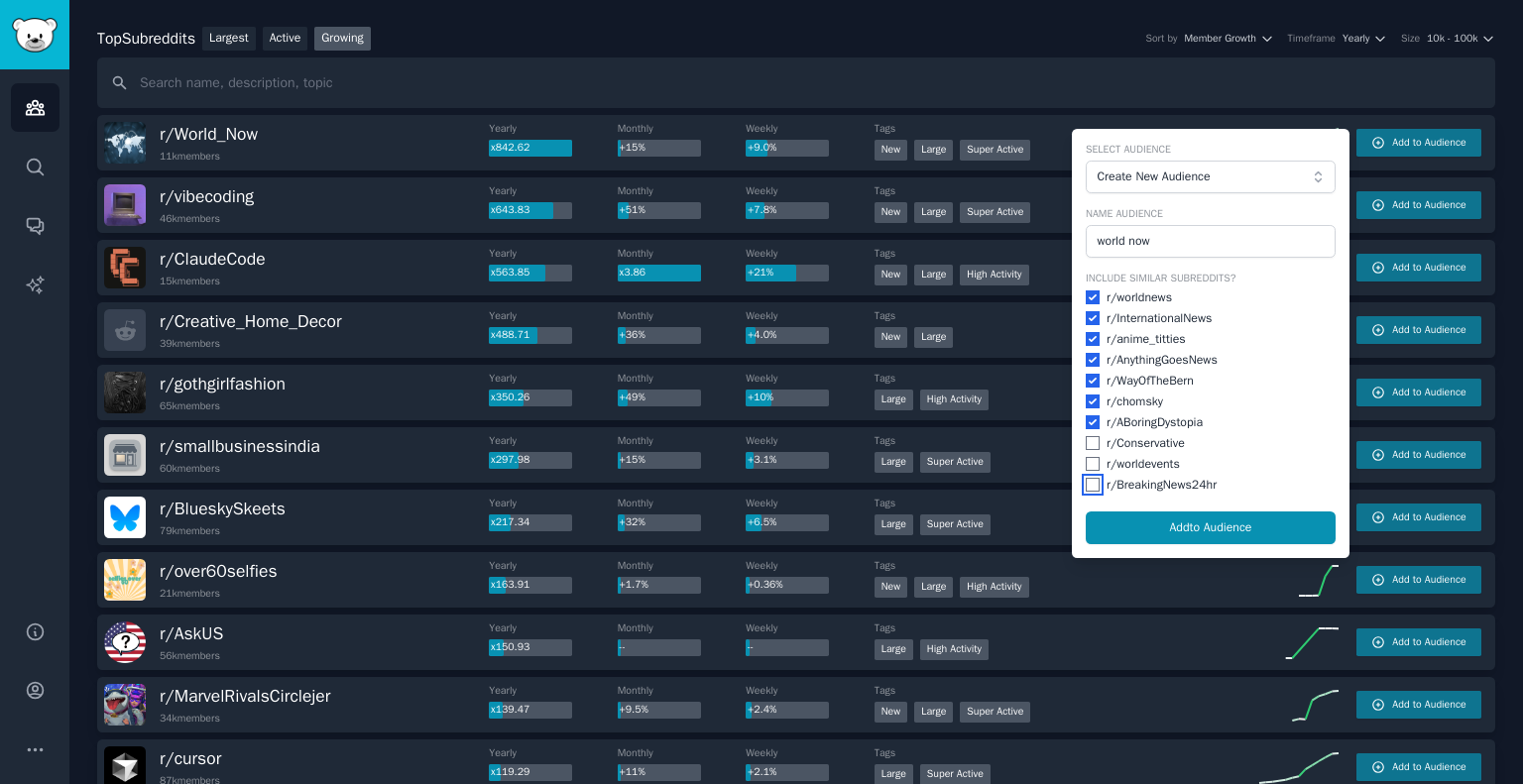 drag, startPoint x: 1083, startPoint y: 481, endPoint x: 1093, endPoint y: 468, distance: 16.40122 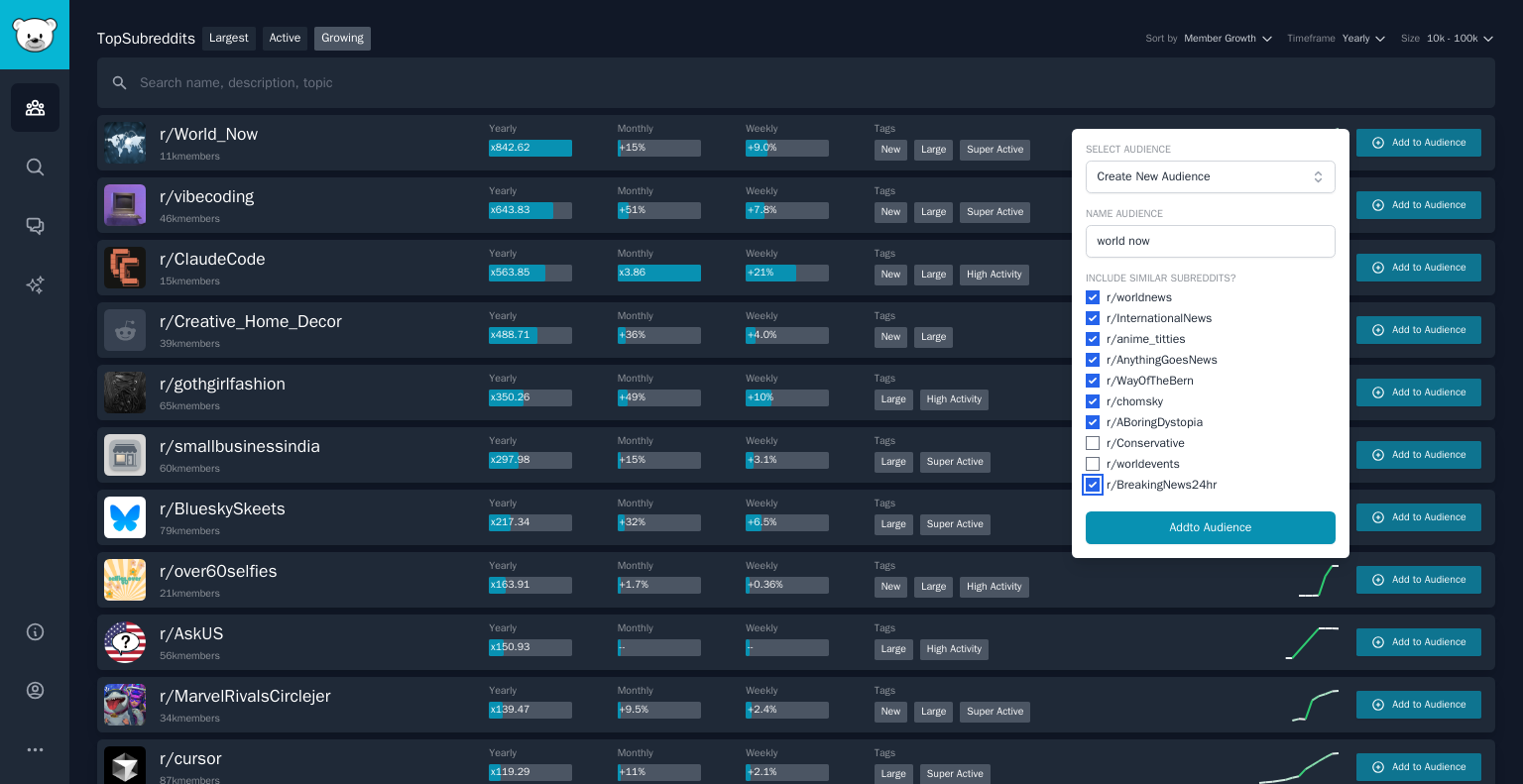 checkbox on "true" 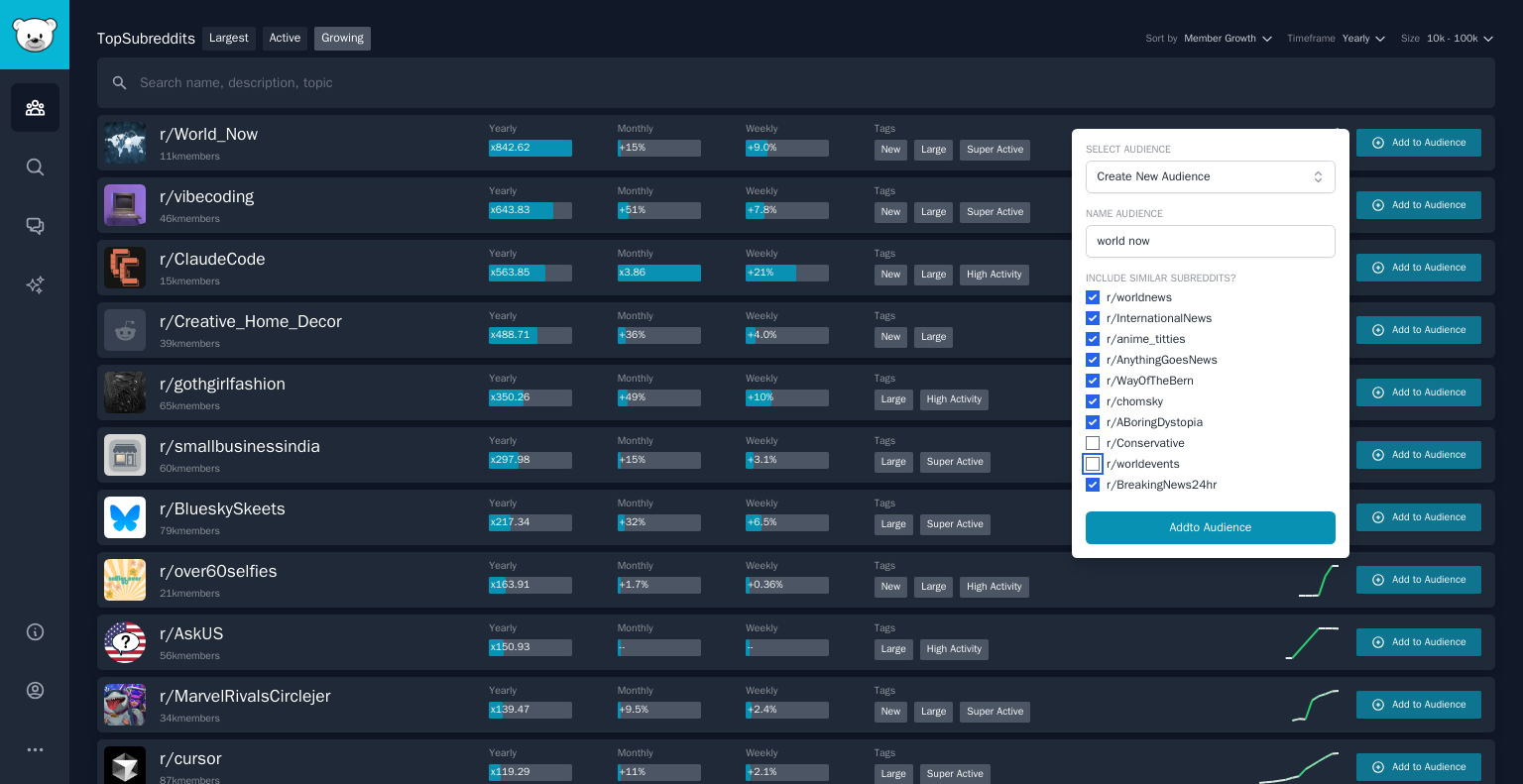click at bounding box center [1093, 464] 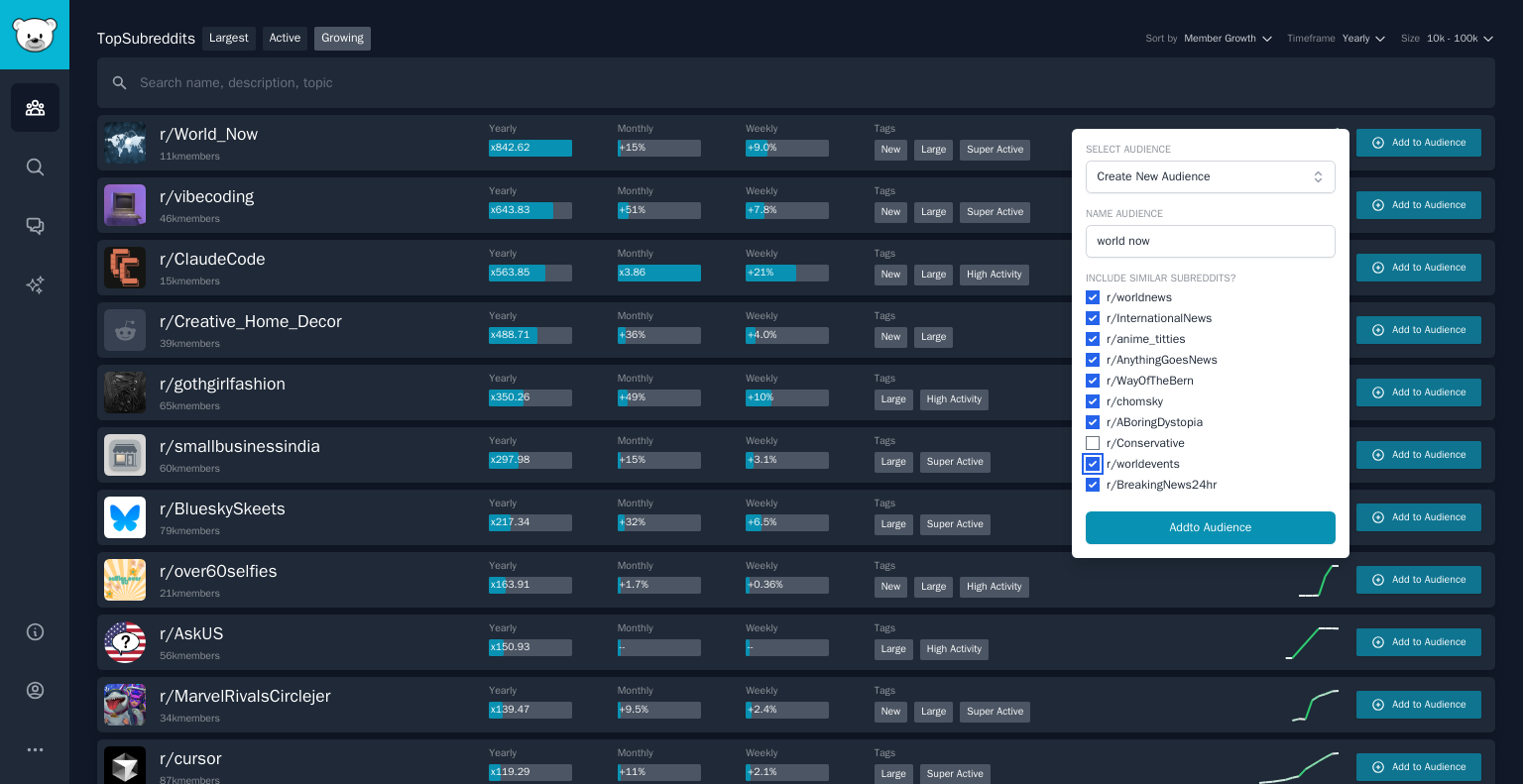 checkbox on "true" 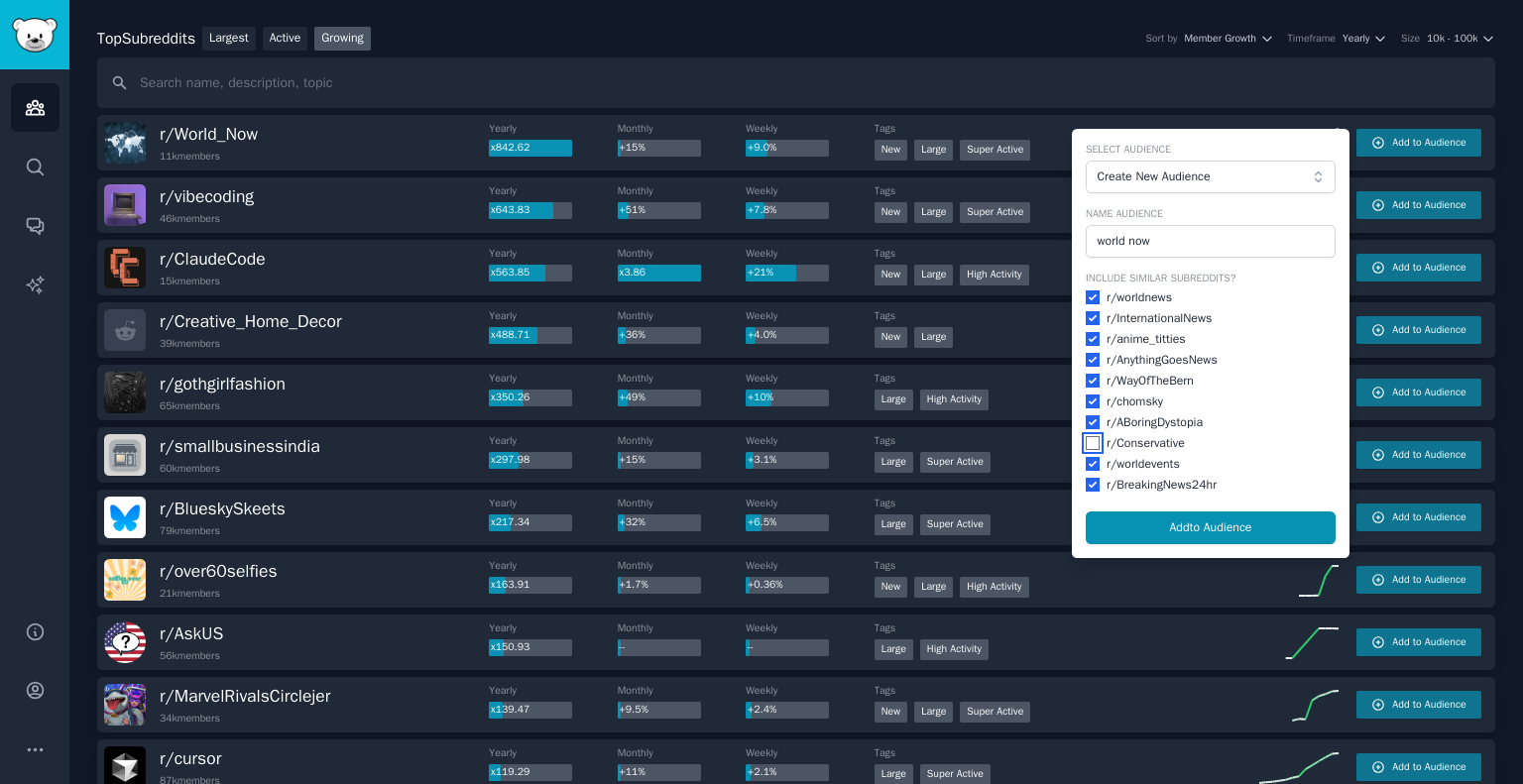 click at bounding box center (1093, 443) 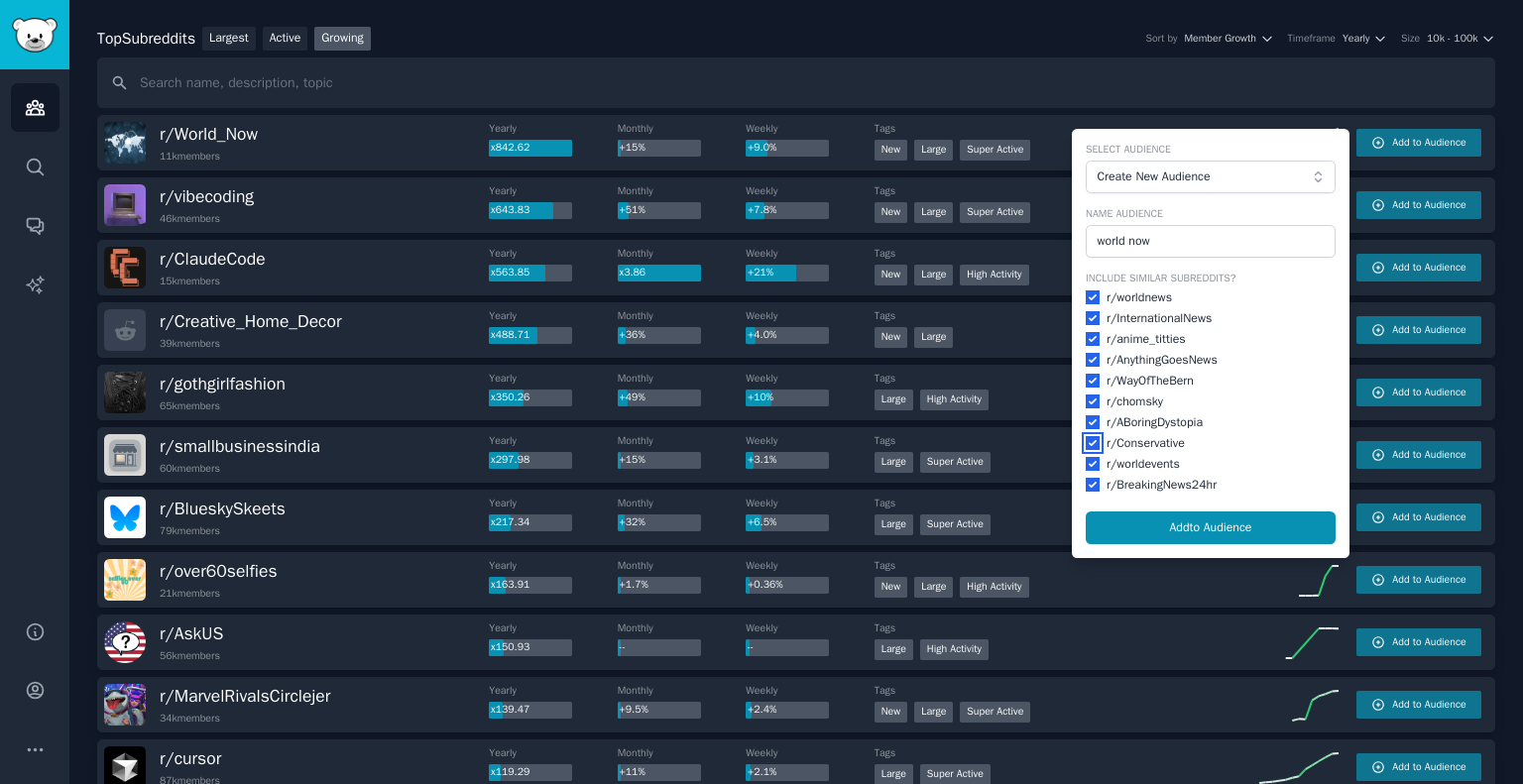 checkbox on "true" 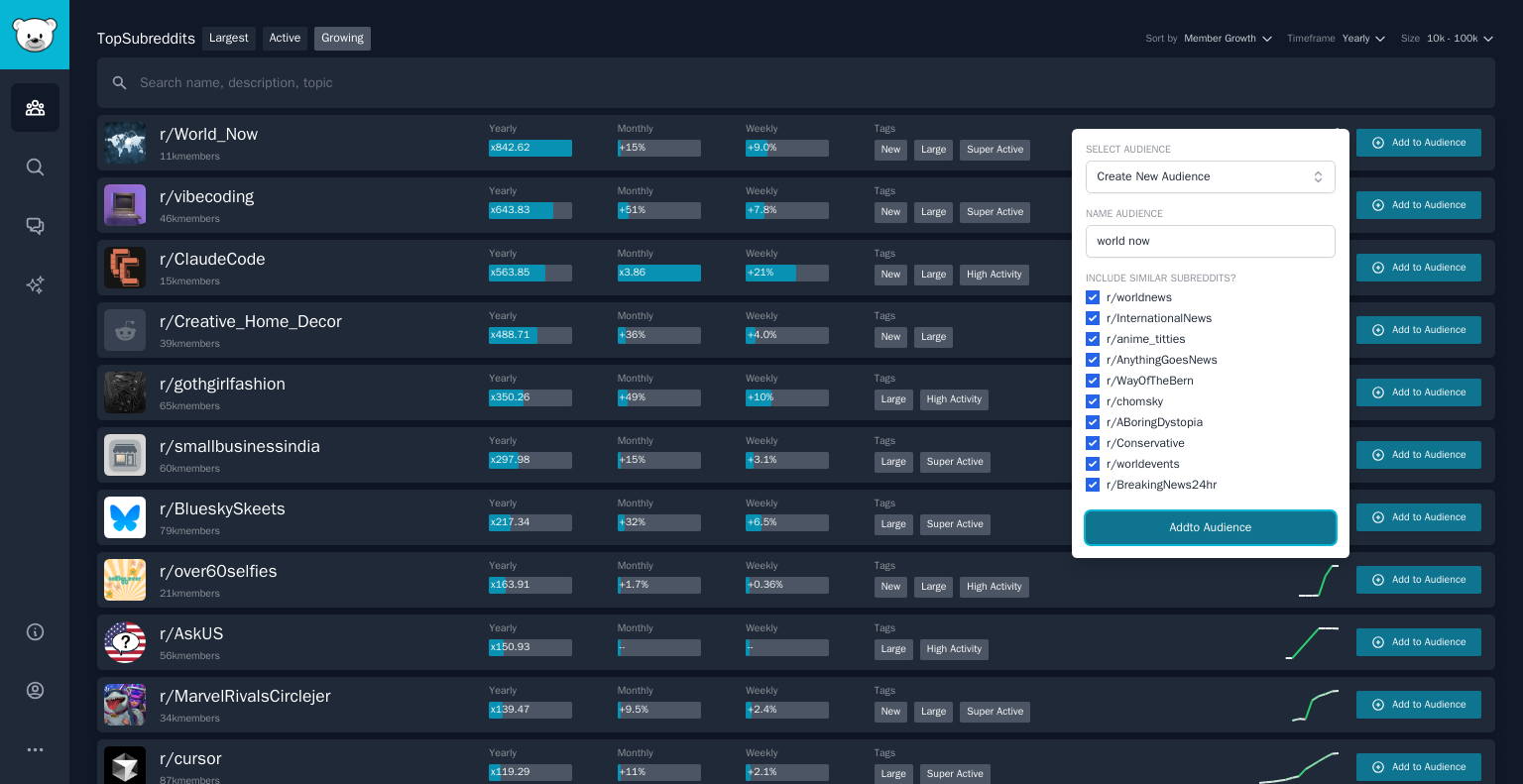 click on "Add  to Audience" at bounding box center (1211, 528) 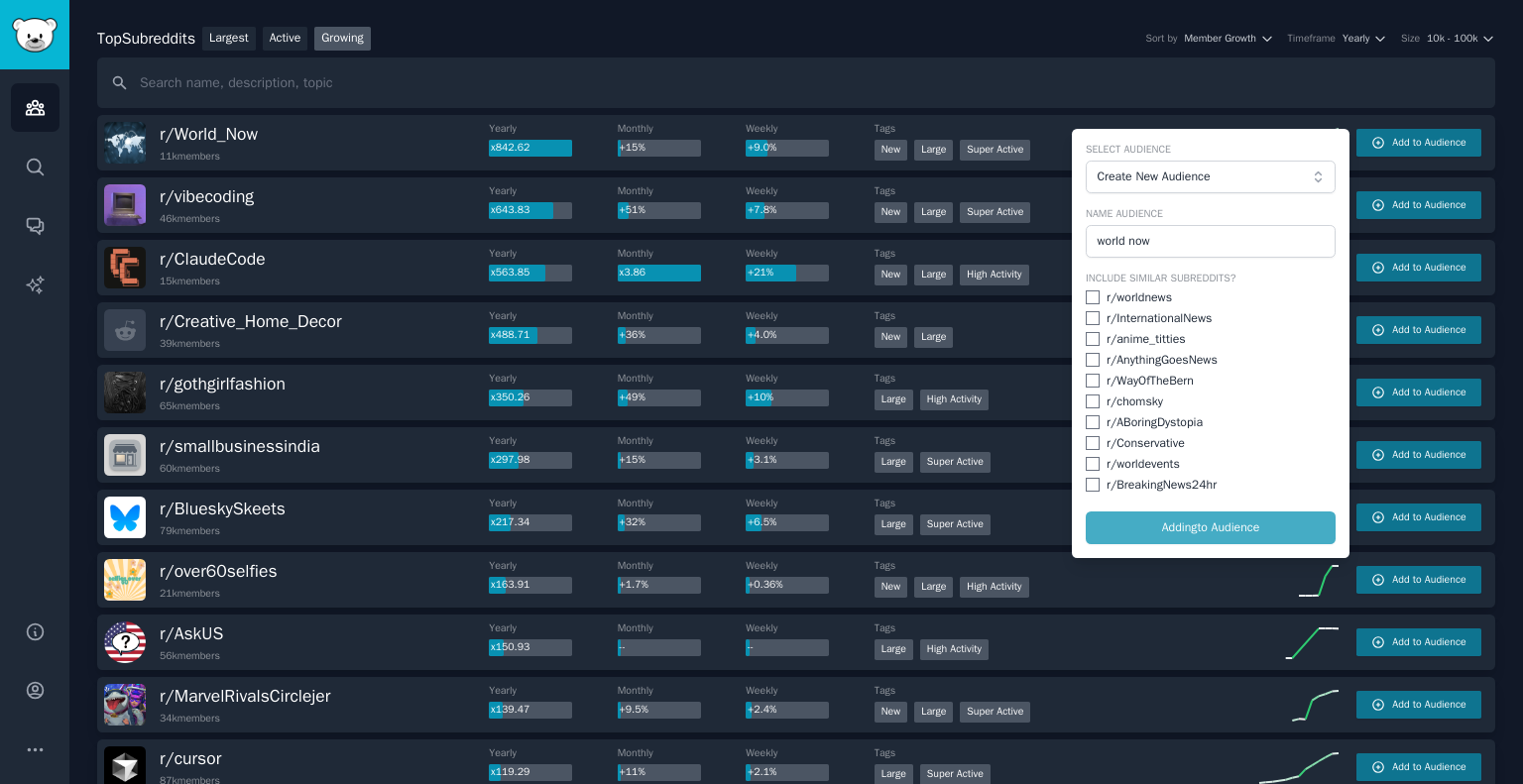 checkbox on "false" 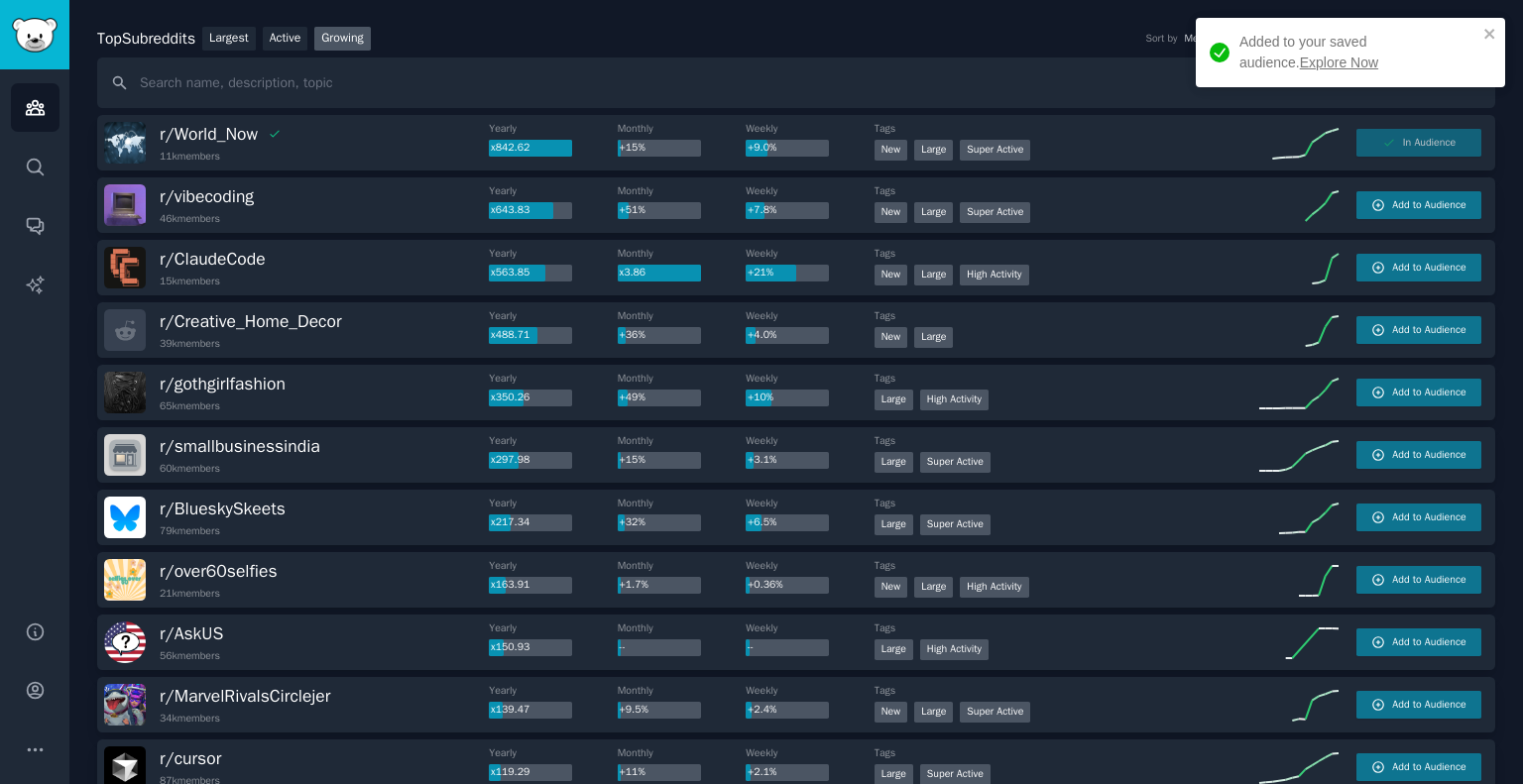 click on "Explore Now" at bounding box center (1339, 62) 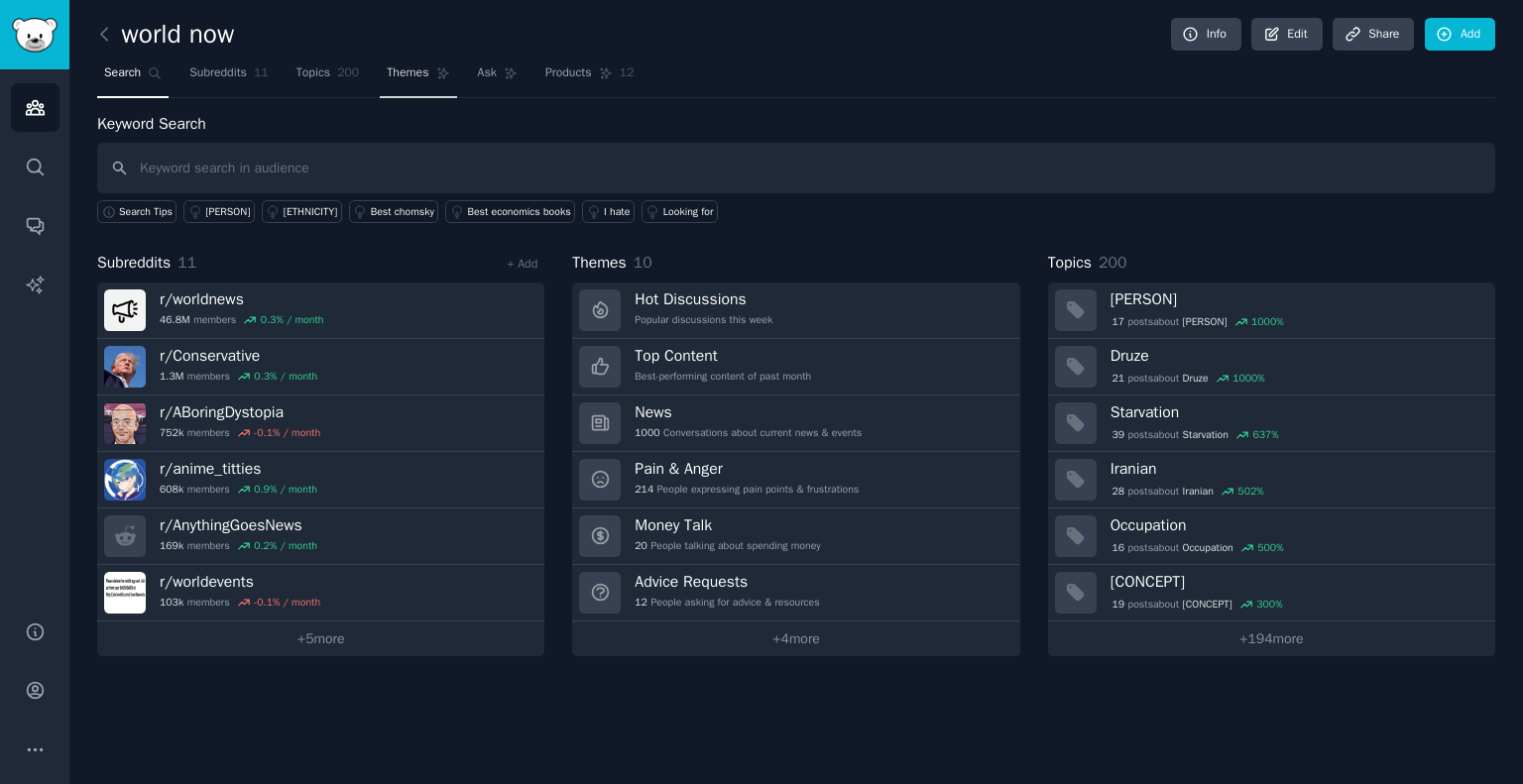 click on "Themes" at bounding box center [408, 73] 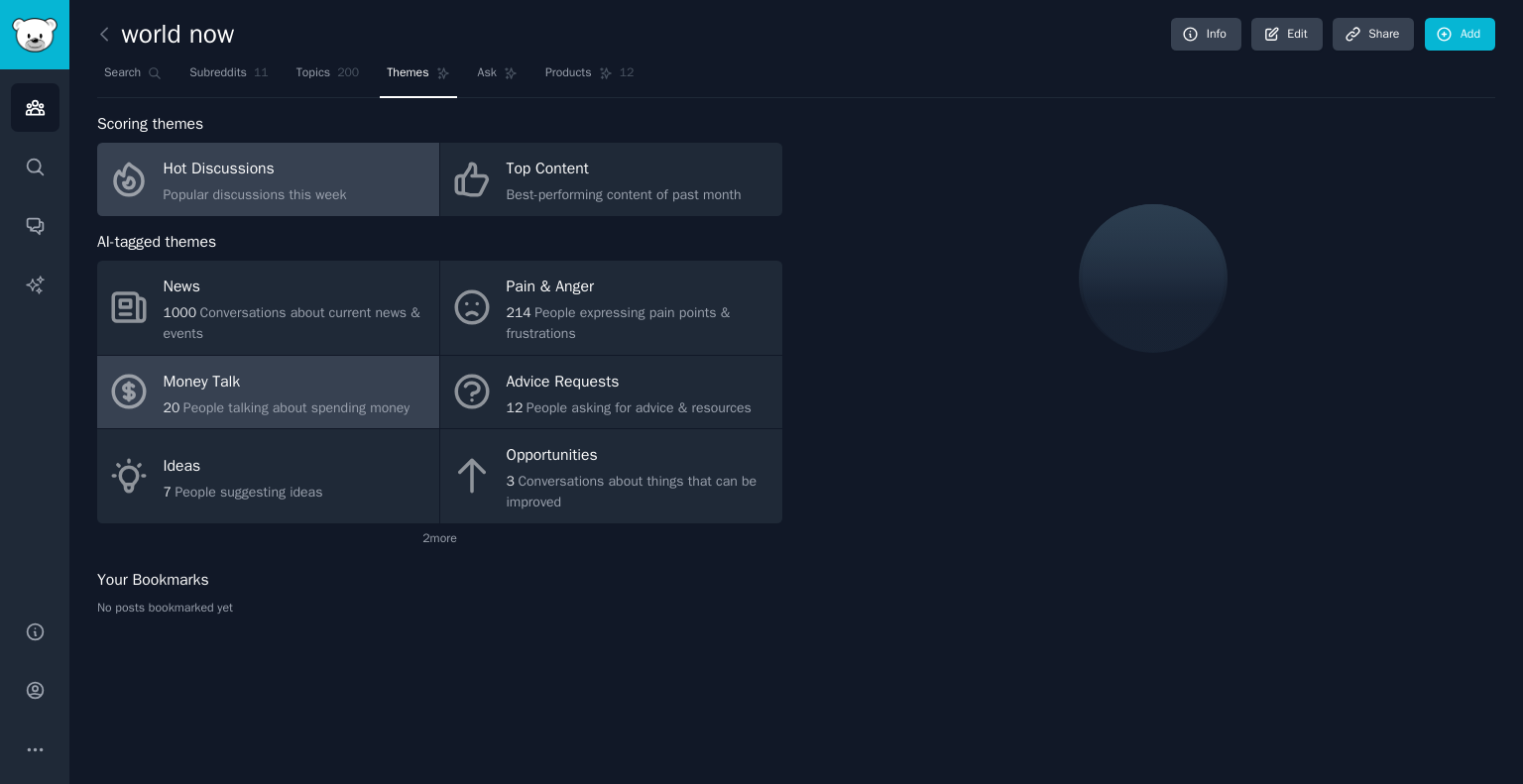 click on "People talking about spending money" at bounding box center (296, 407) 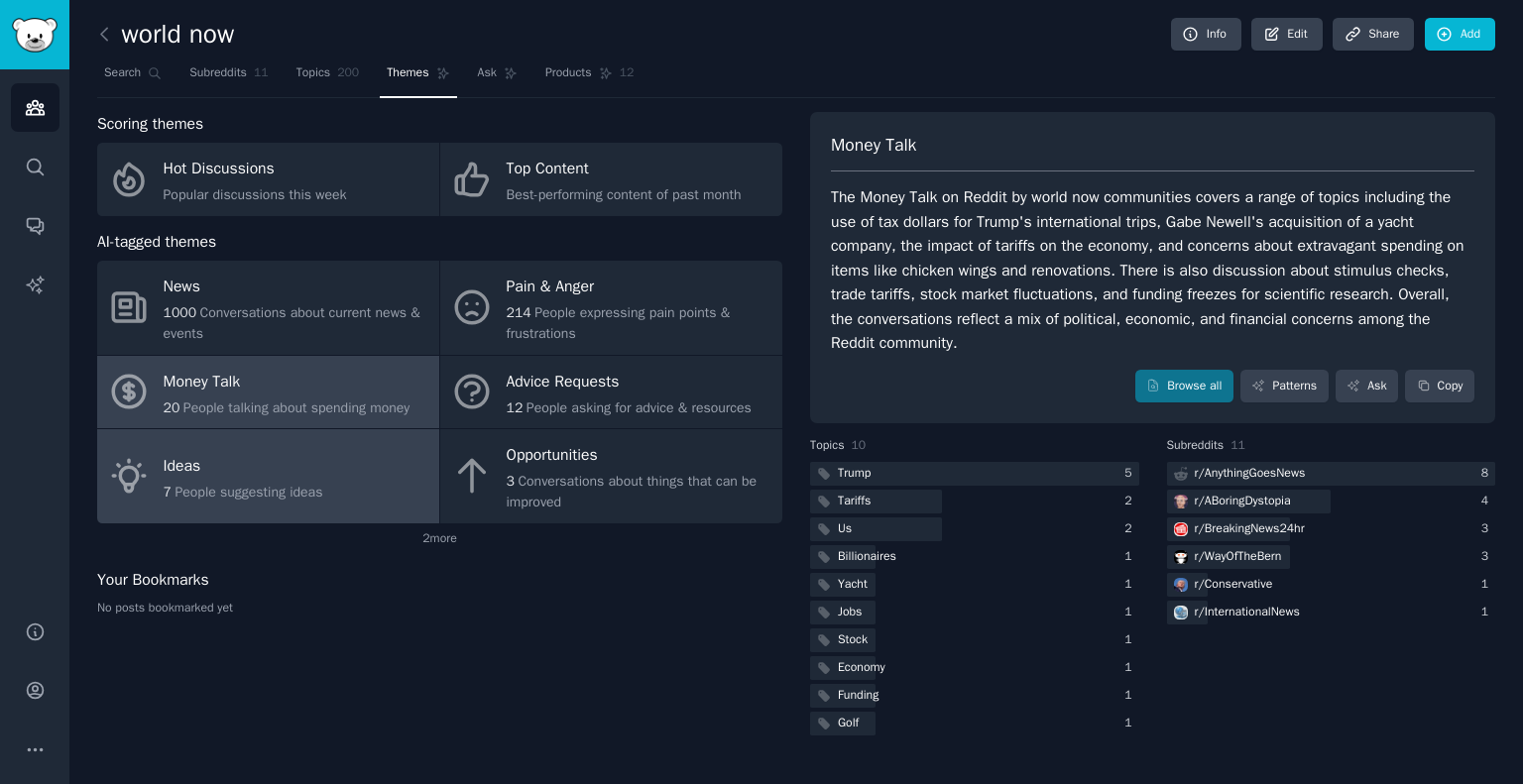 click on "Ideas" at bounding box center (243, 466) 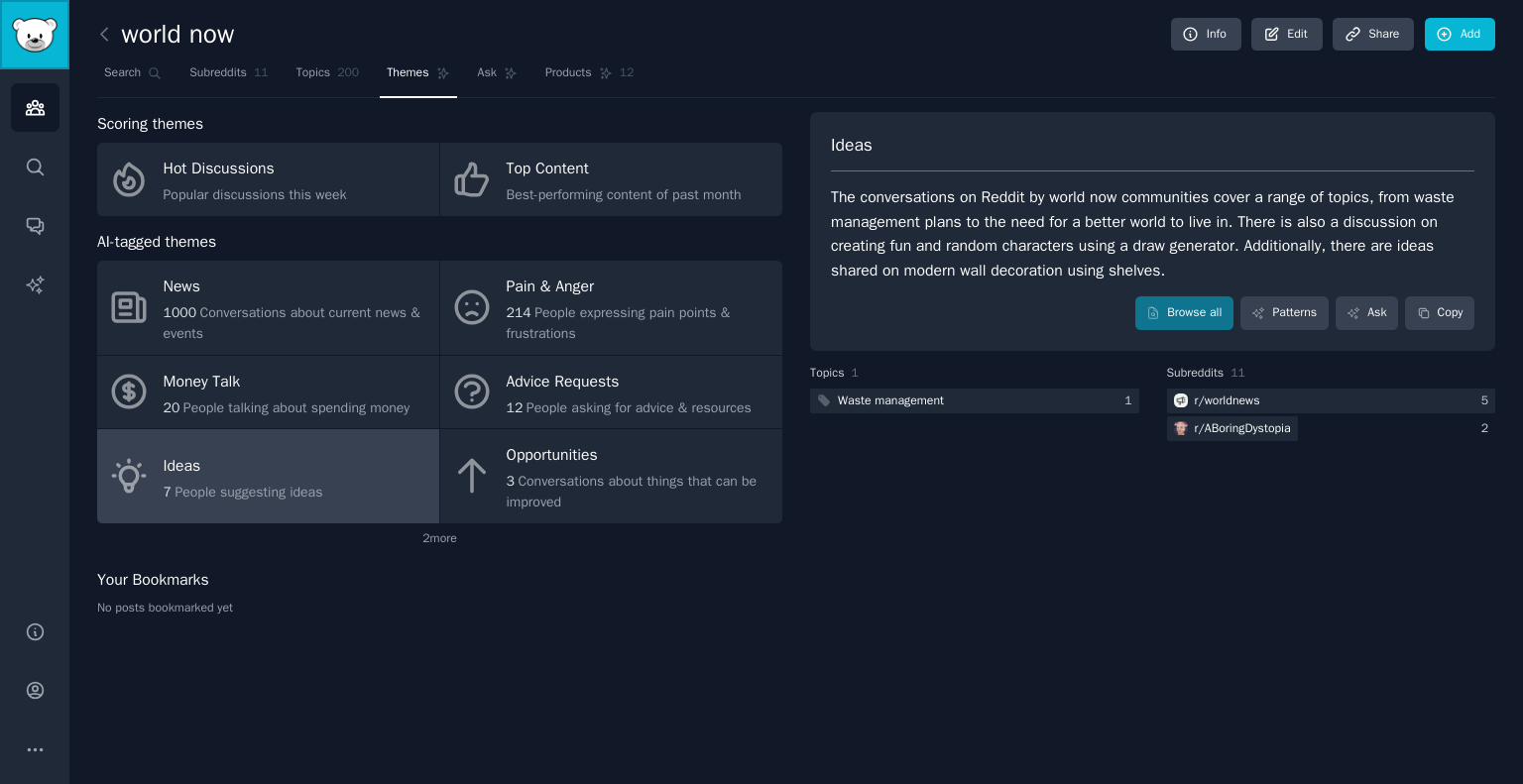 click at bounding box center (35, 35) 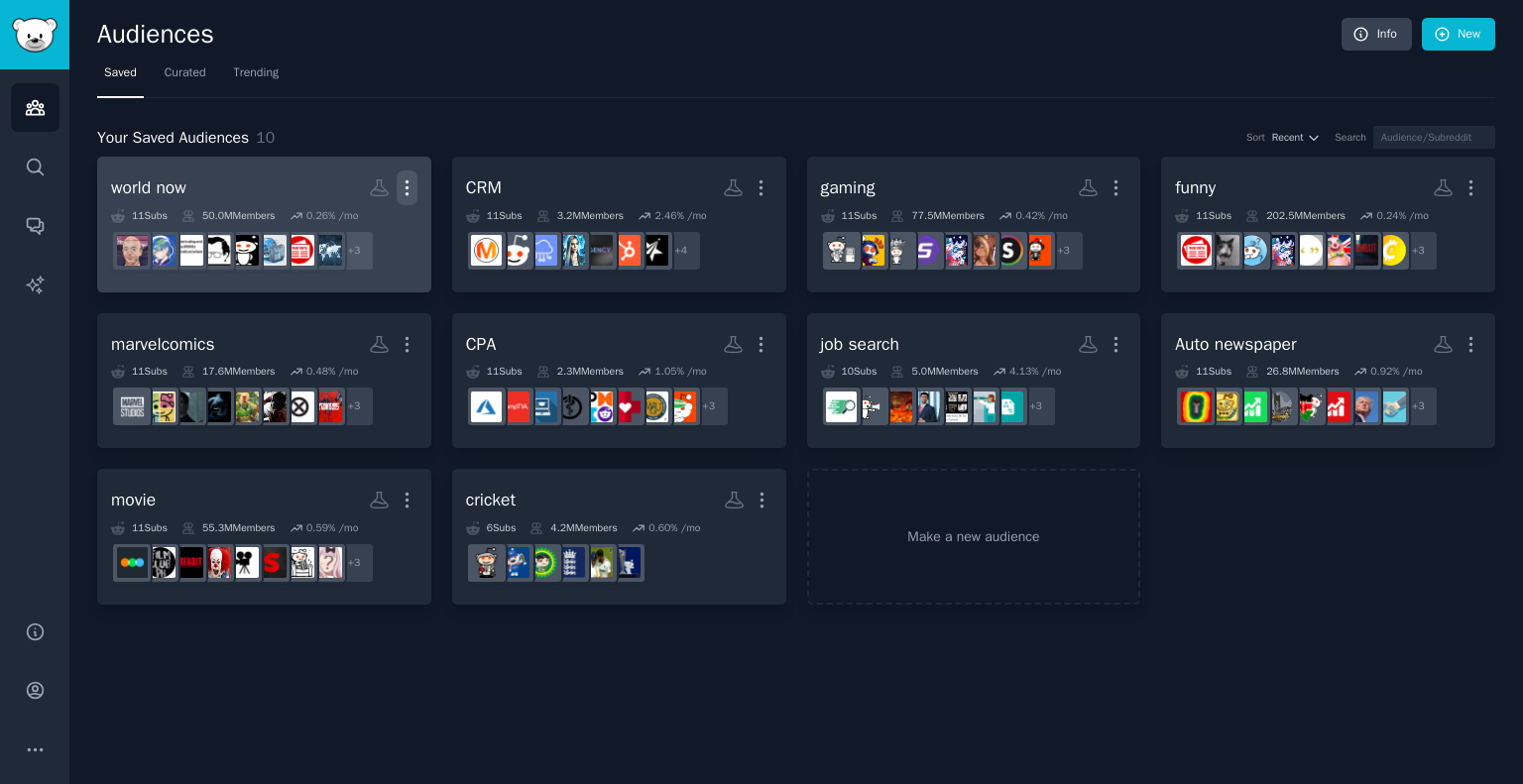 click 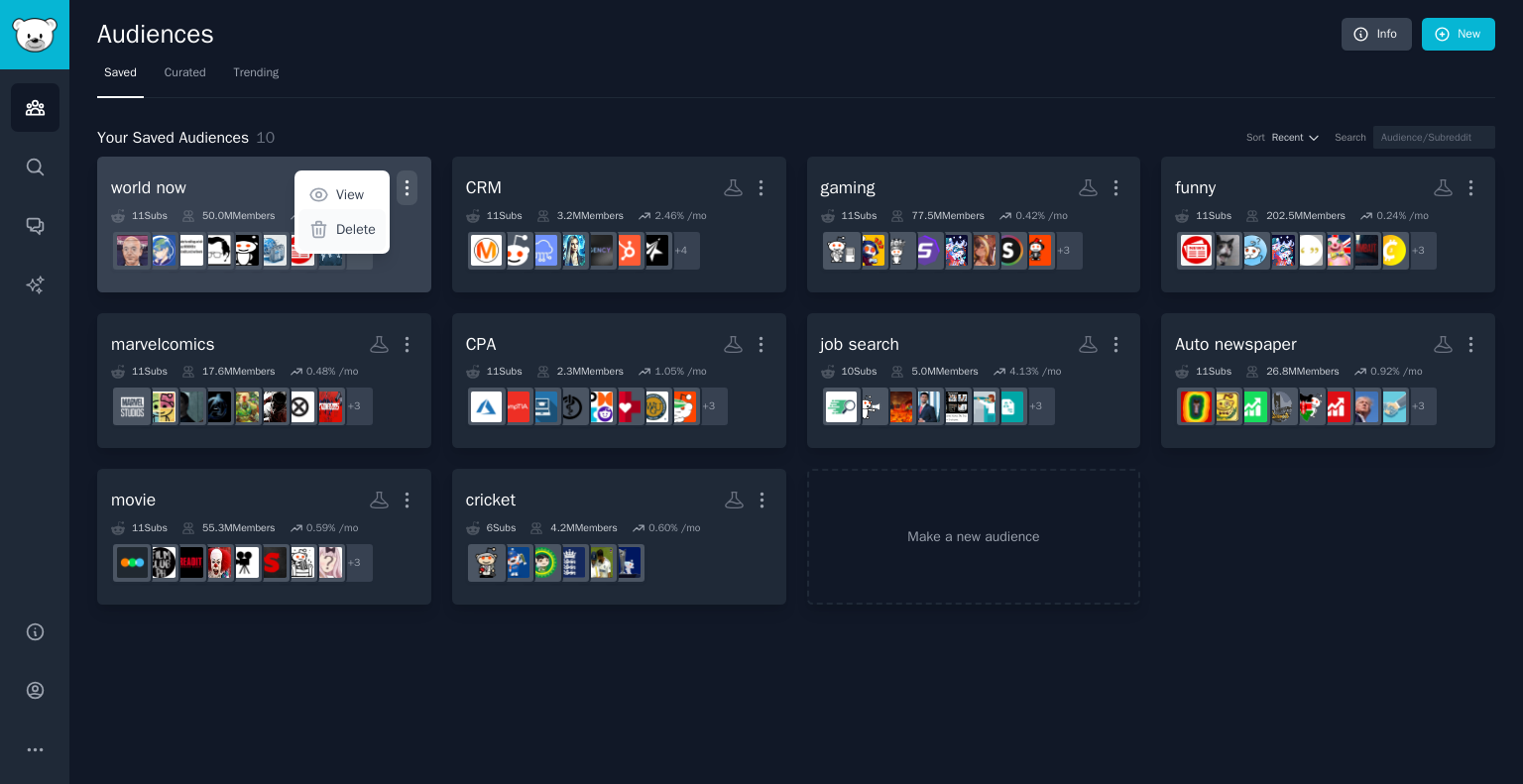 click on "Delete" at bounding box center (356, 229) 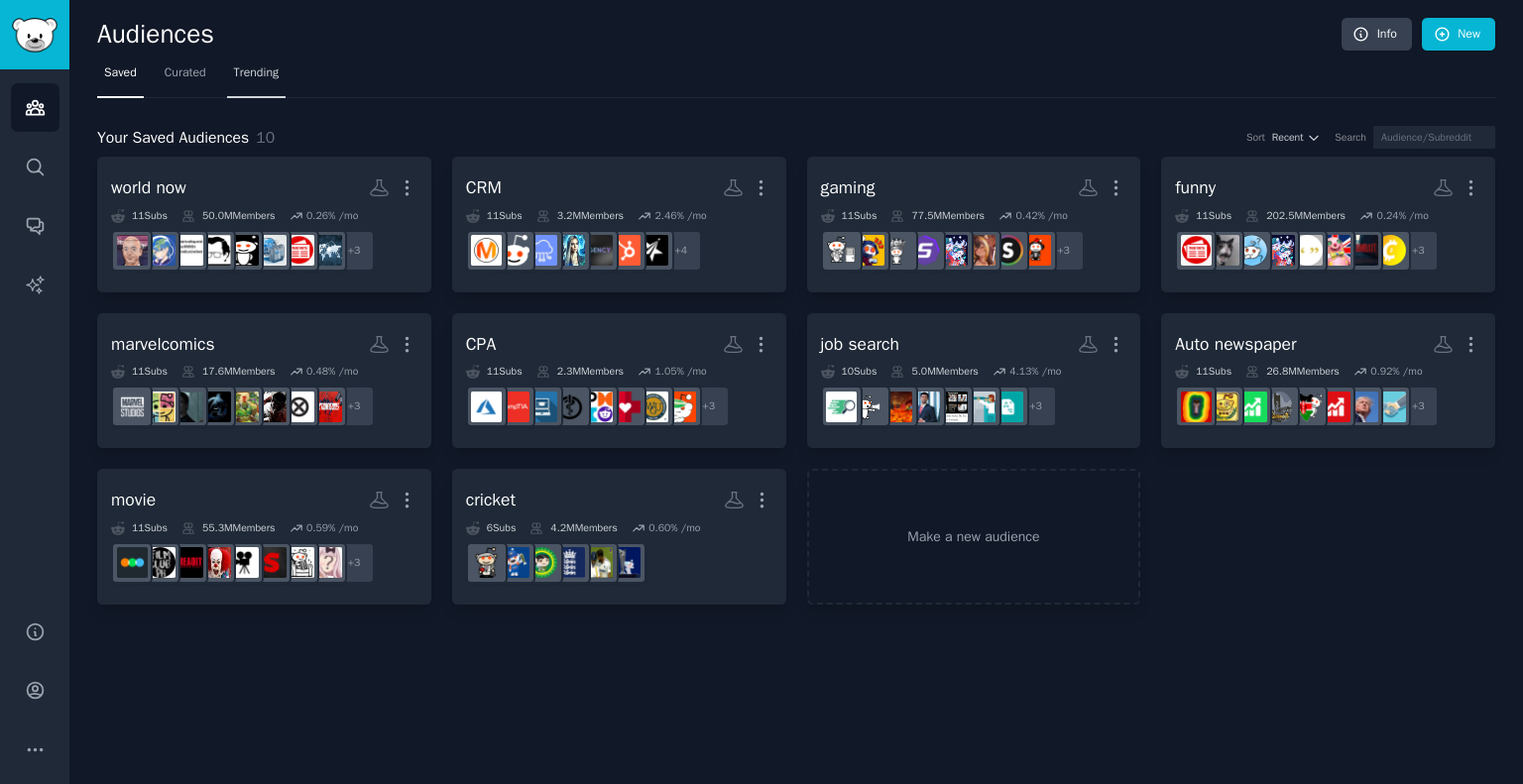 click on "Trending" at bounding box center (257, 73) 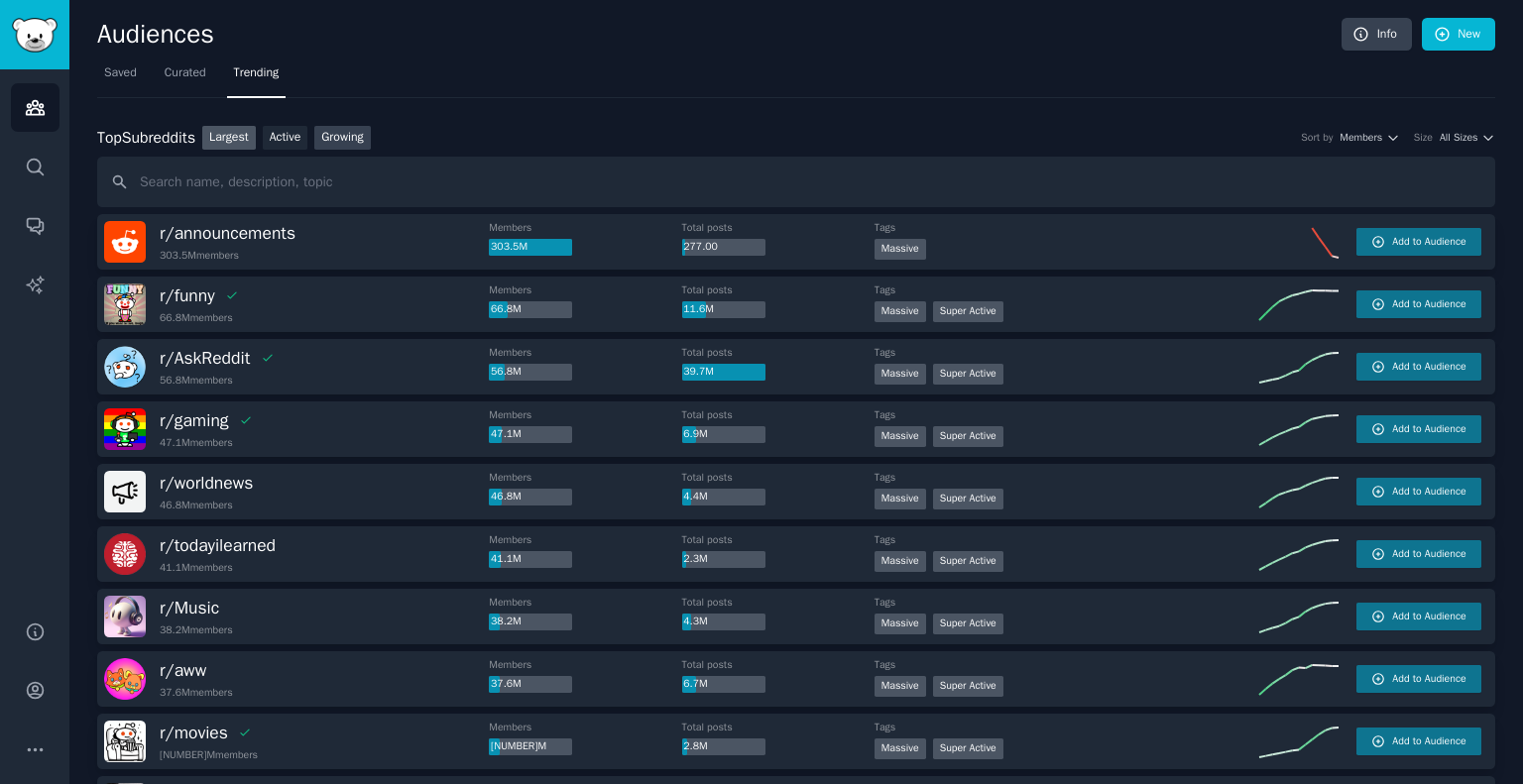click on "Growing" at bounding box center [342, 138] 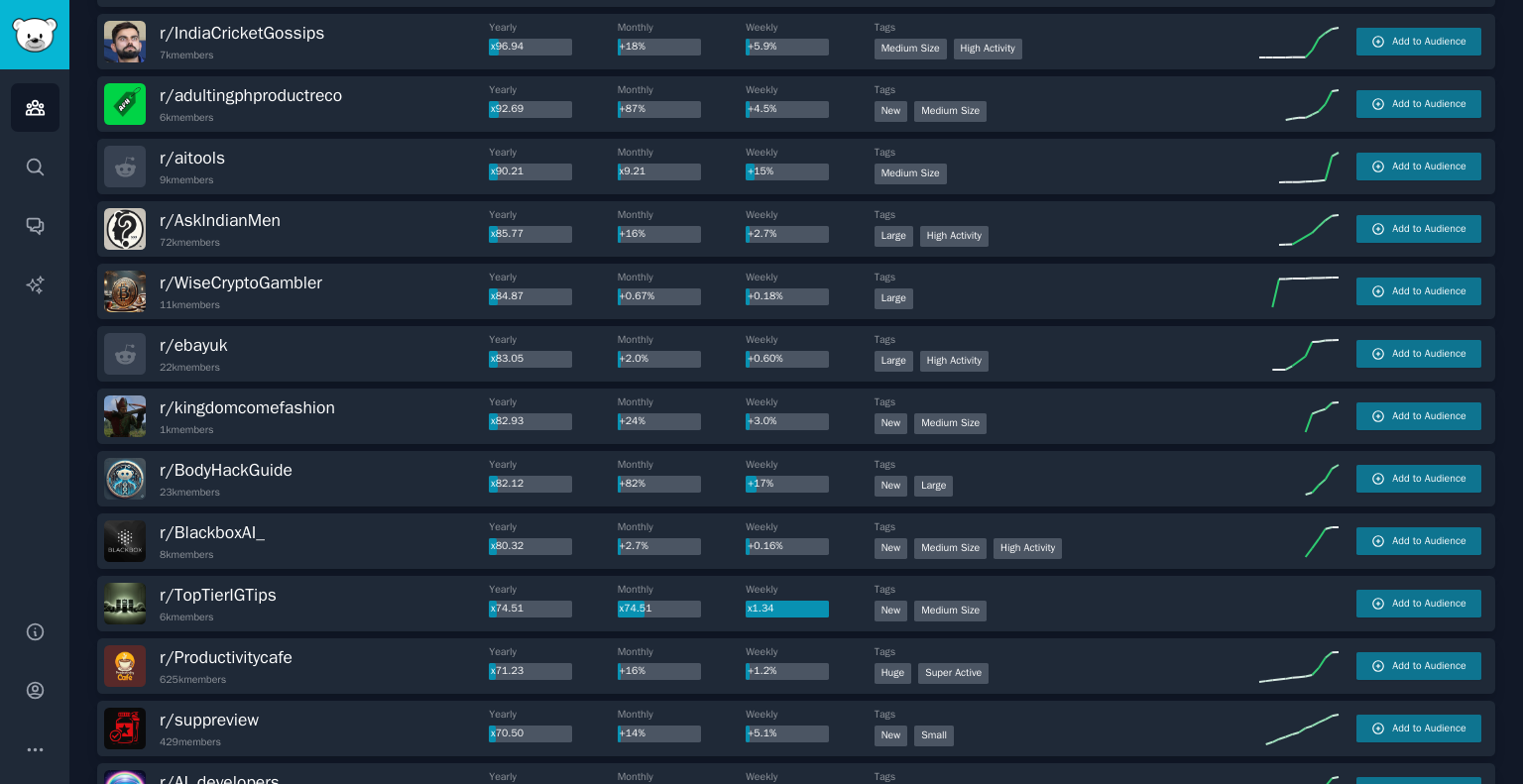 scroll, scrollTop: 2676, scrollLeft: 0, axis: vertical 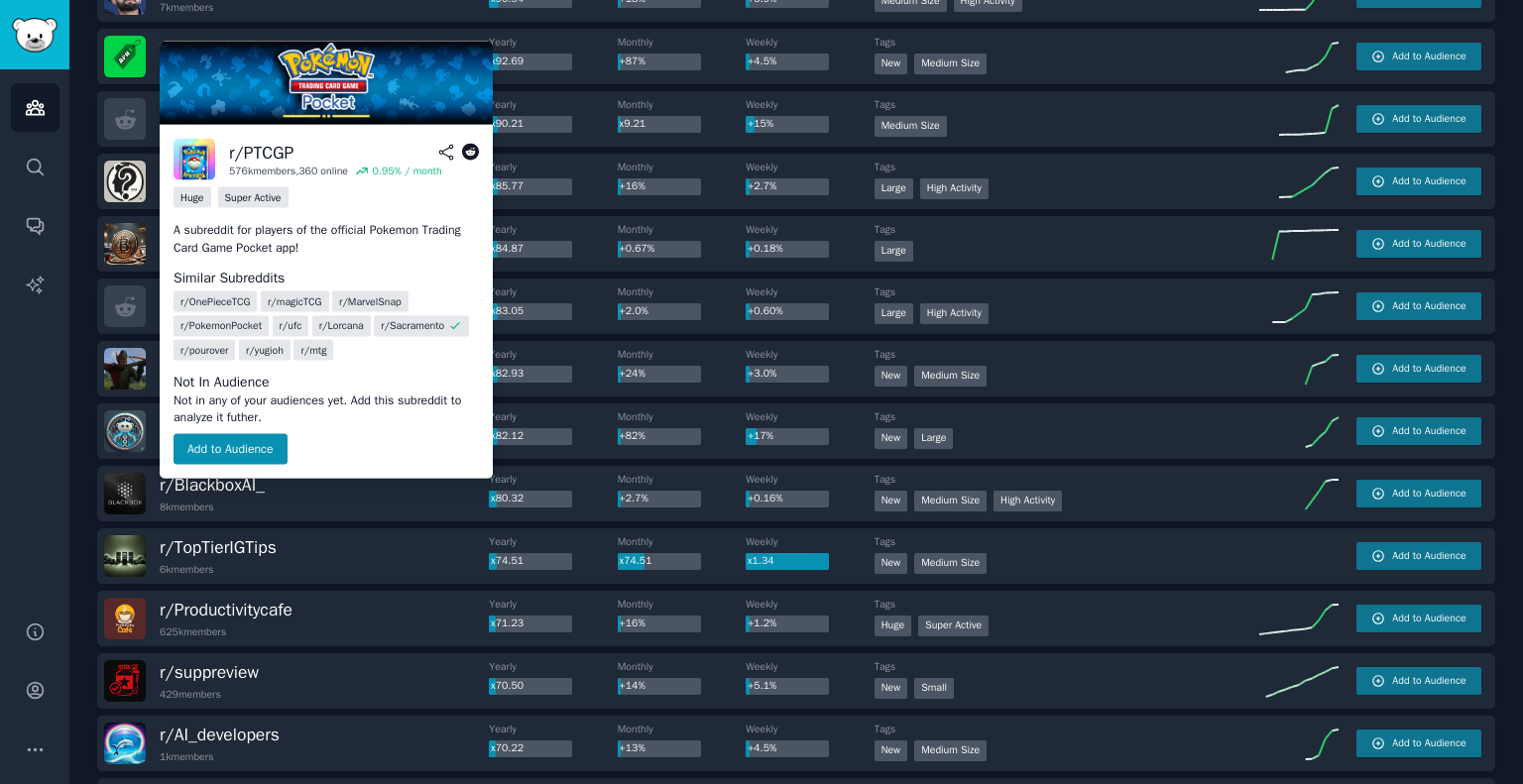 click on "r/ PTCGP" at bounding box center [191, 859] 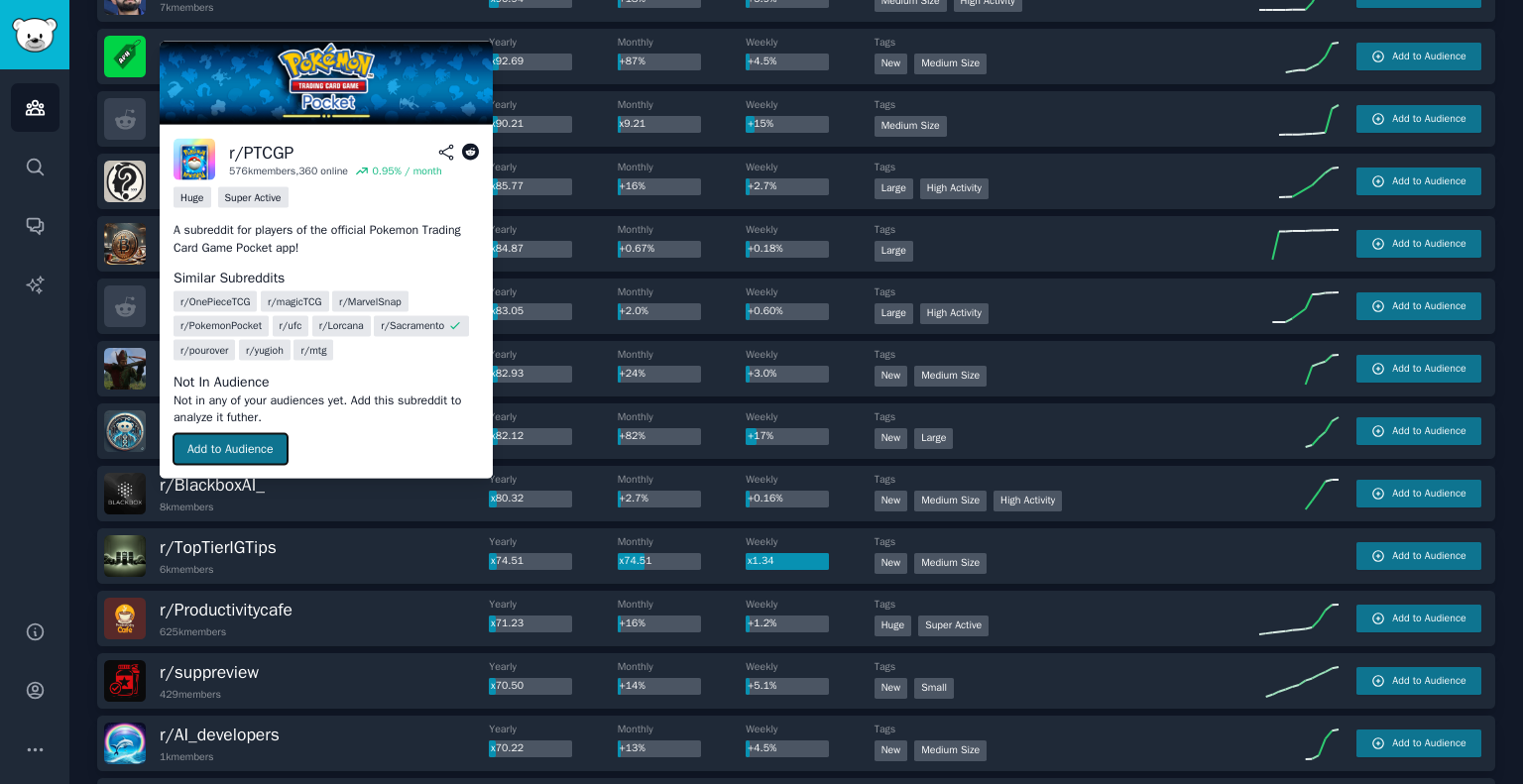 click on "Add to Audience" at bounding box center (230, 449) 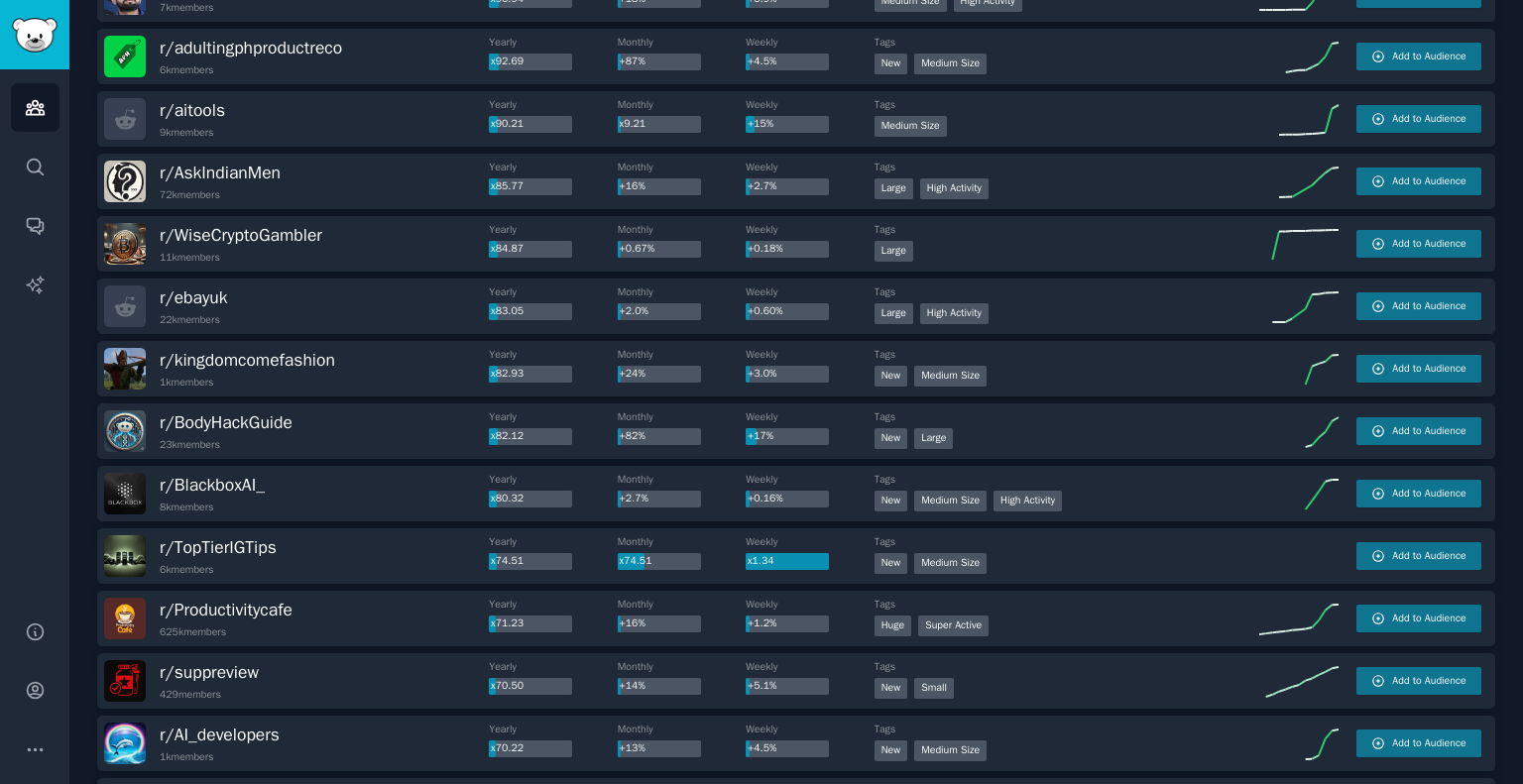 click at bounding box center (1093, 1023) 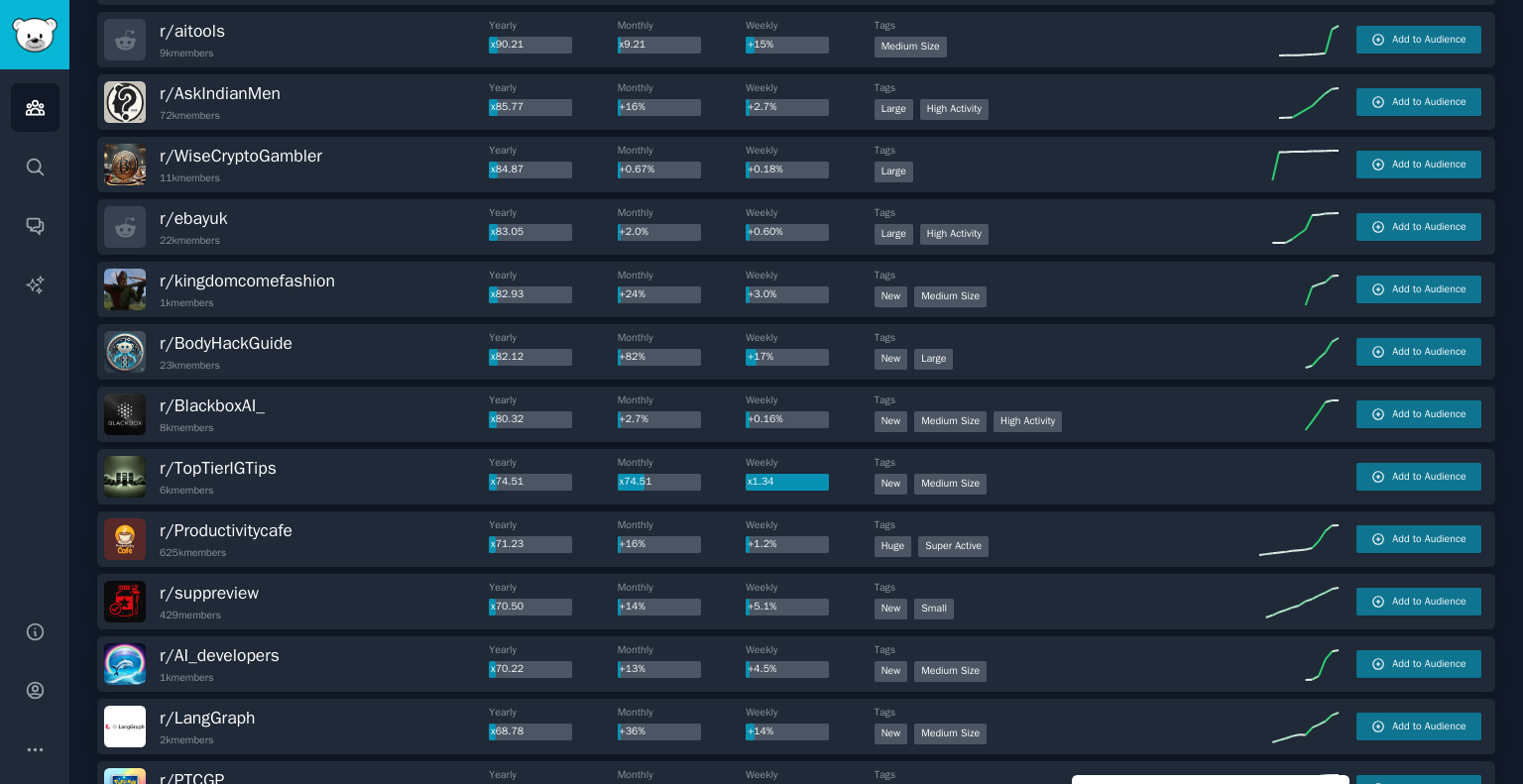 scroll, scrollTop: 2805, scrollLeft: 0, axis: vertical 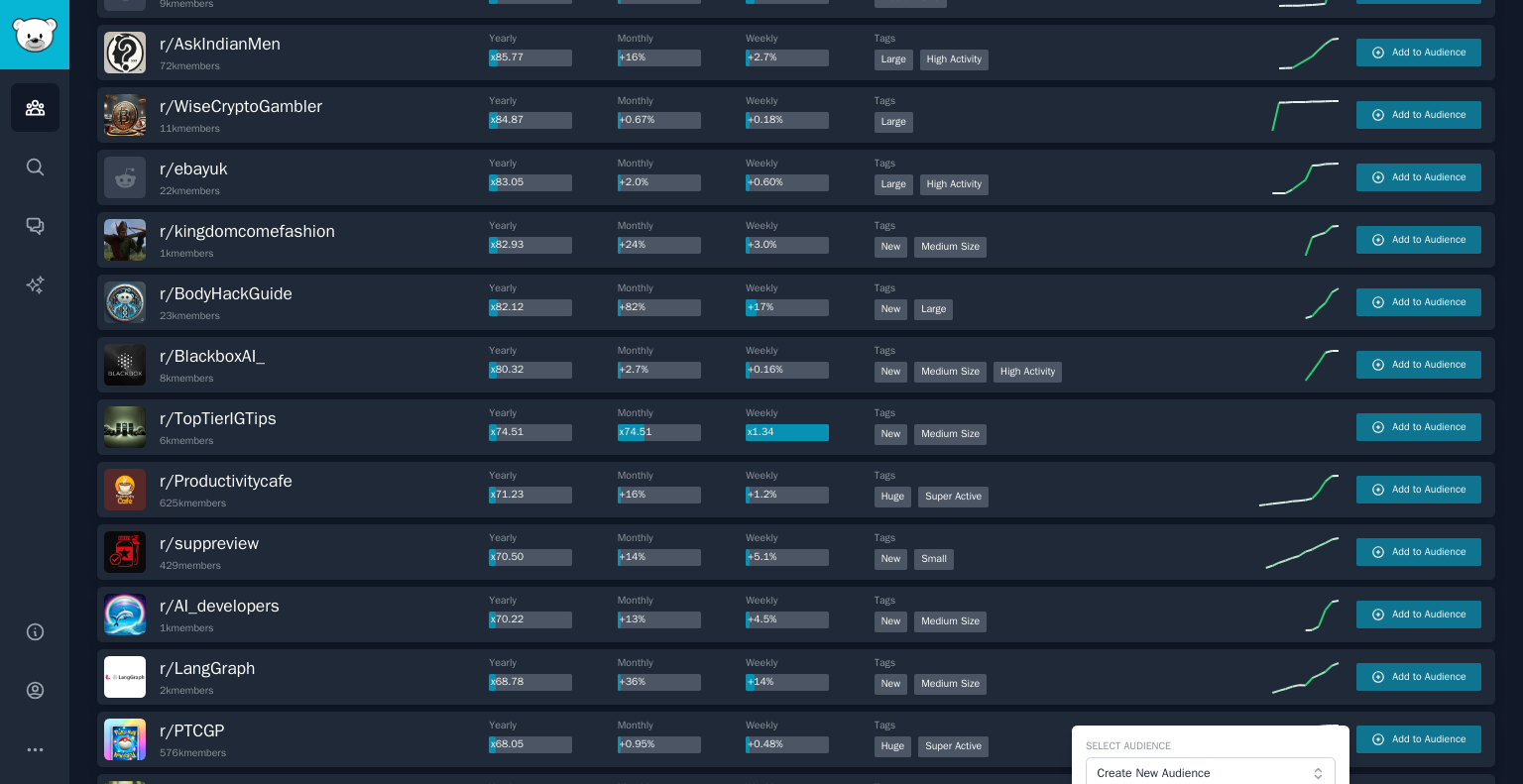 click at bounding box center (1093, 915) 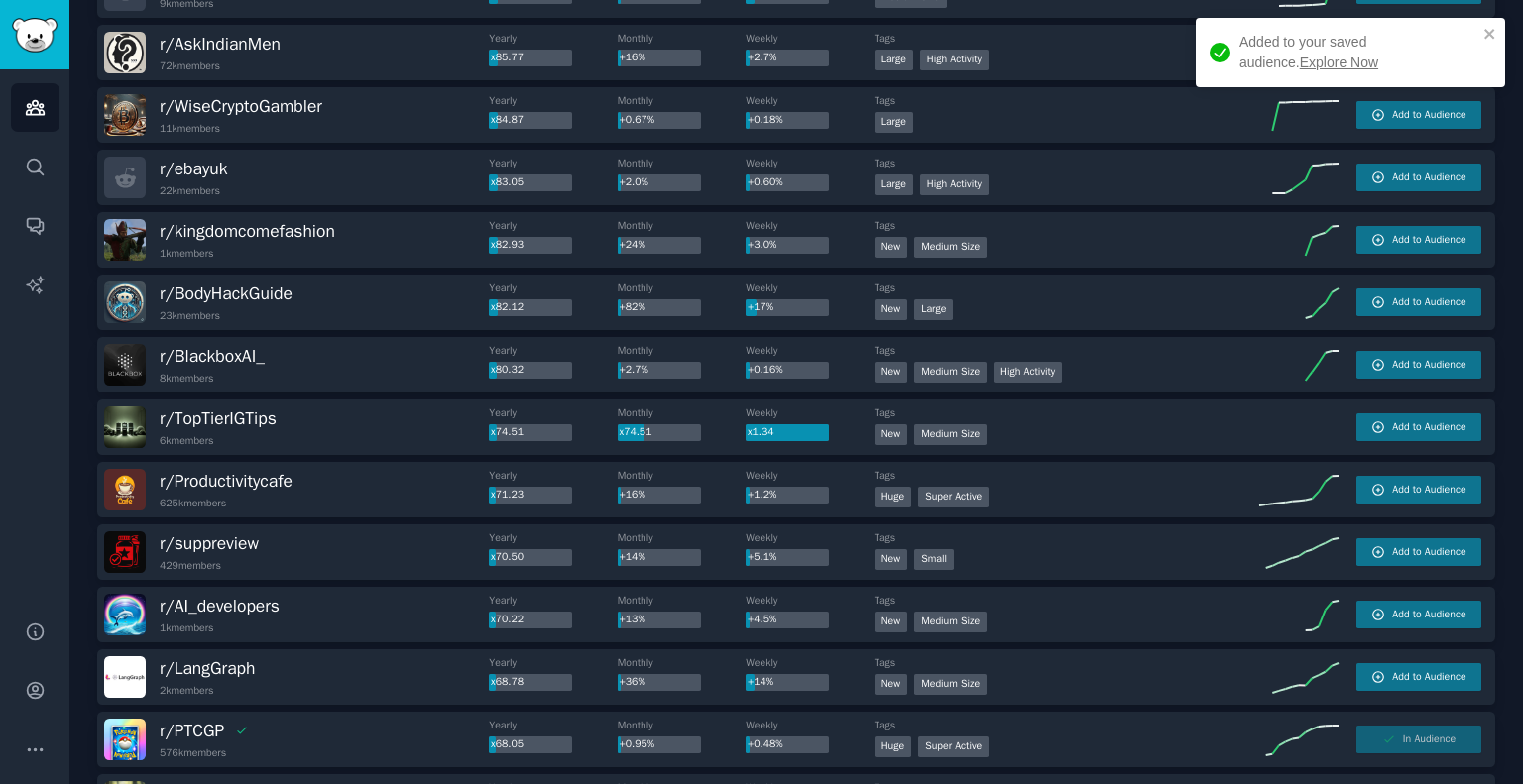 scroll, scrollTop: 2679, scrollLeft: 0, axis: vertical 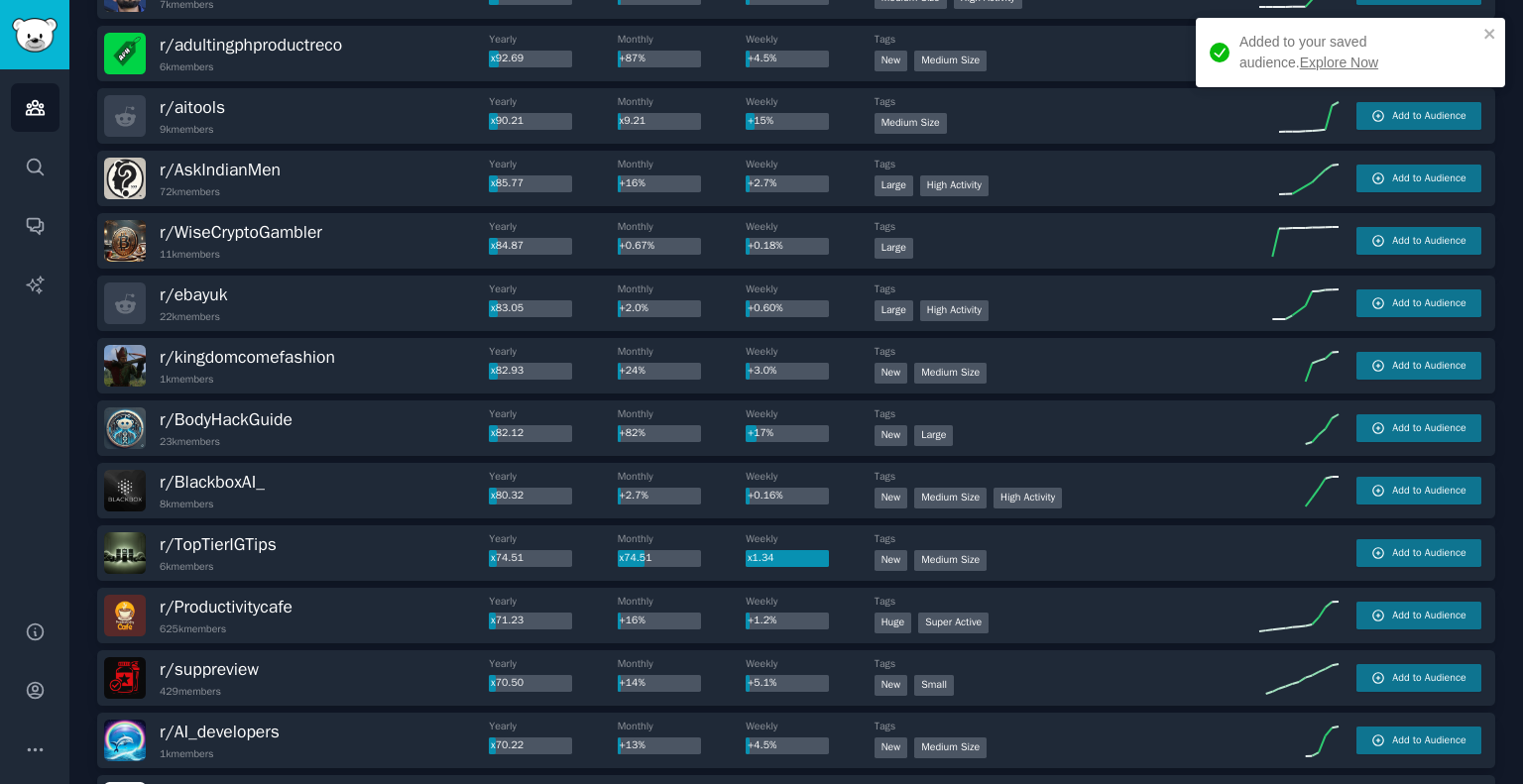 click on "Explore Now" at bounding box center (1339, 62) 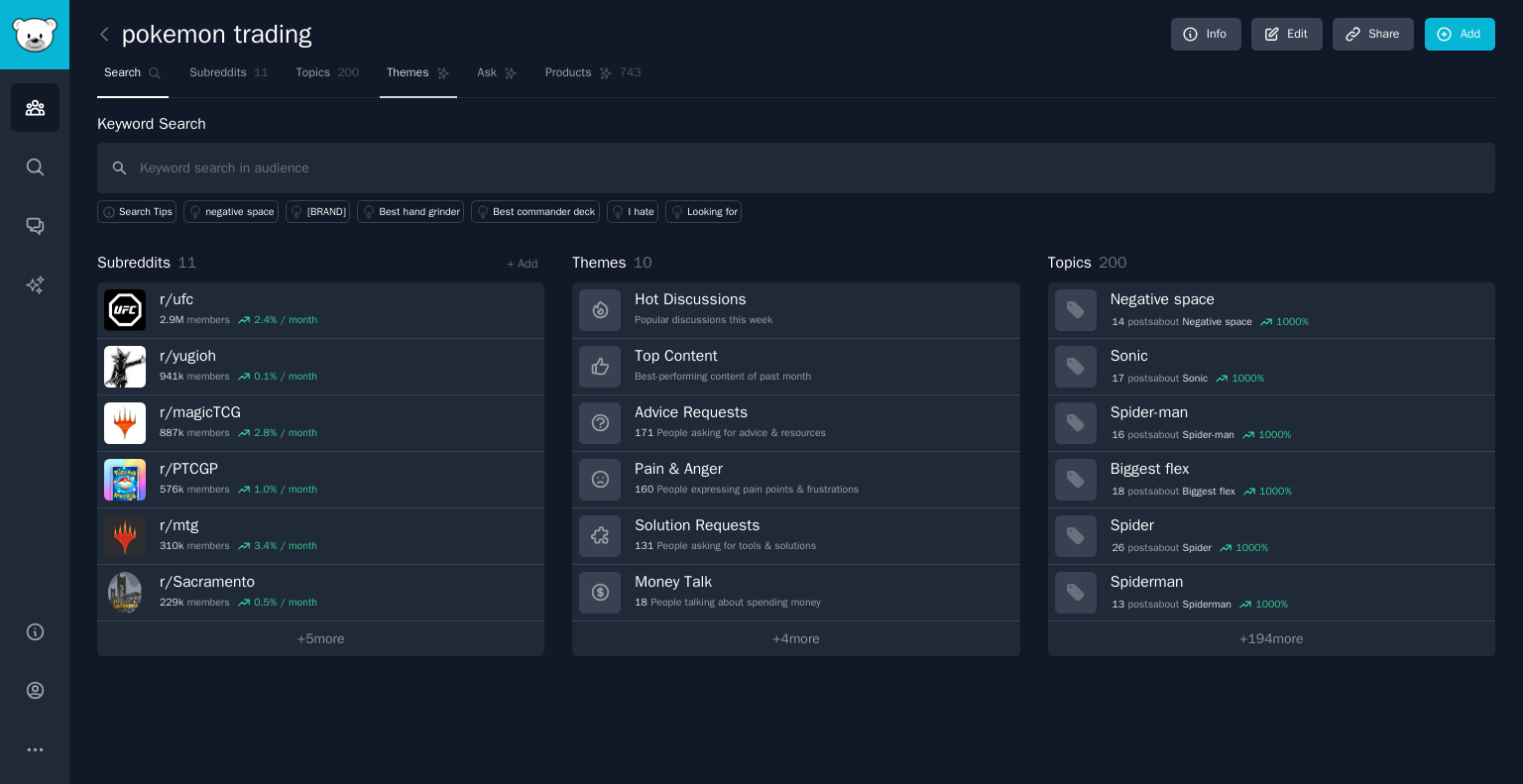 click 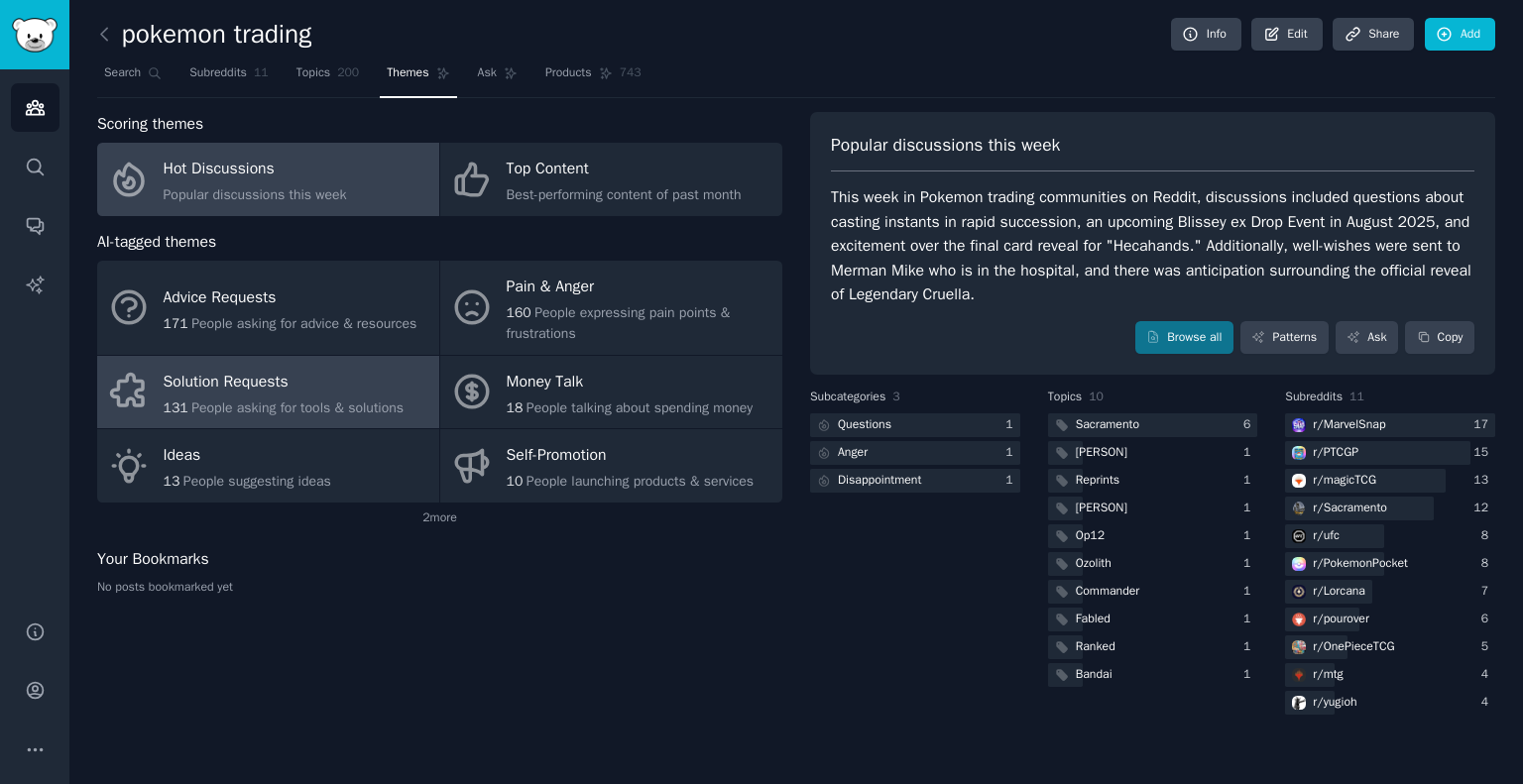 click on "Solution Requests" at bounding box center [284, 382] 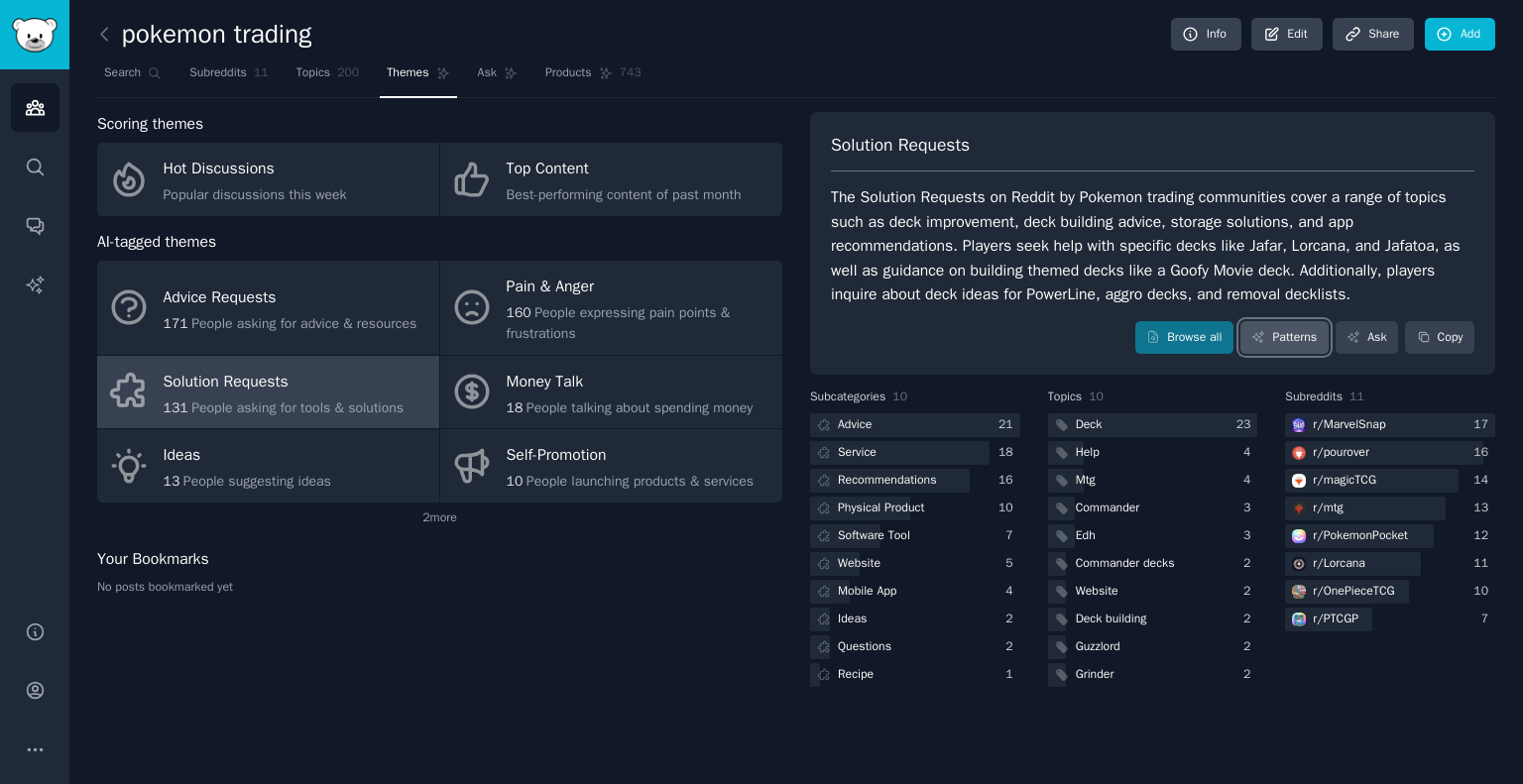 click on "Patterns" at bounding box center (1284, 338) 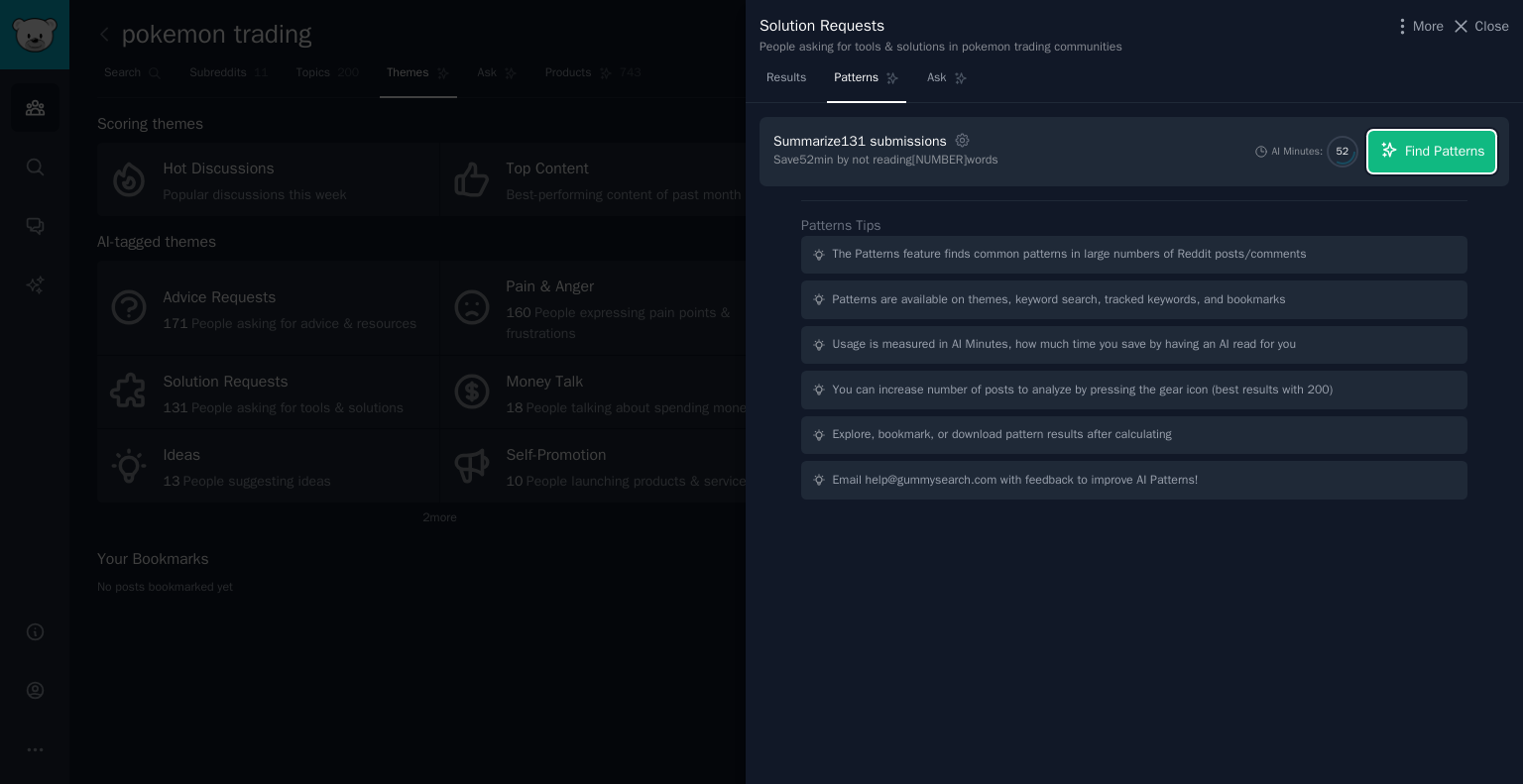 click on "Find Patterns" at bounding box center [1445, 151] 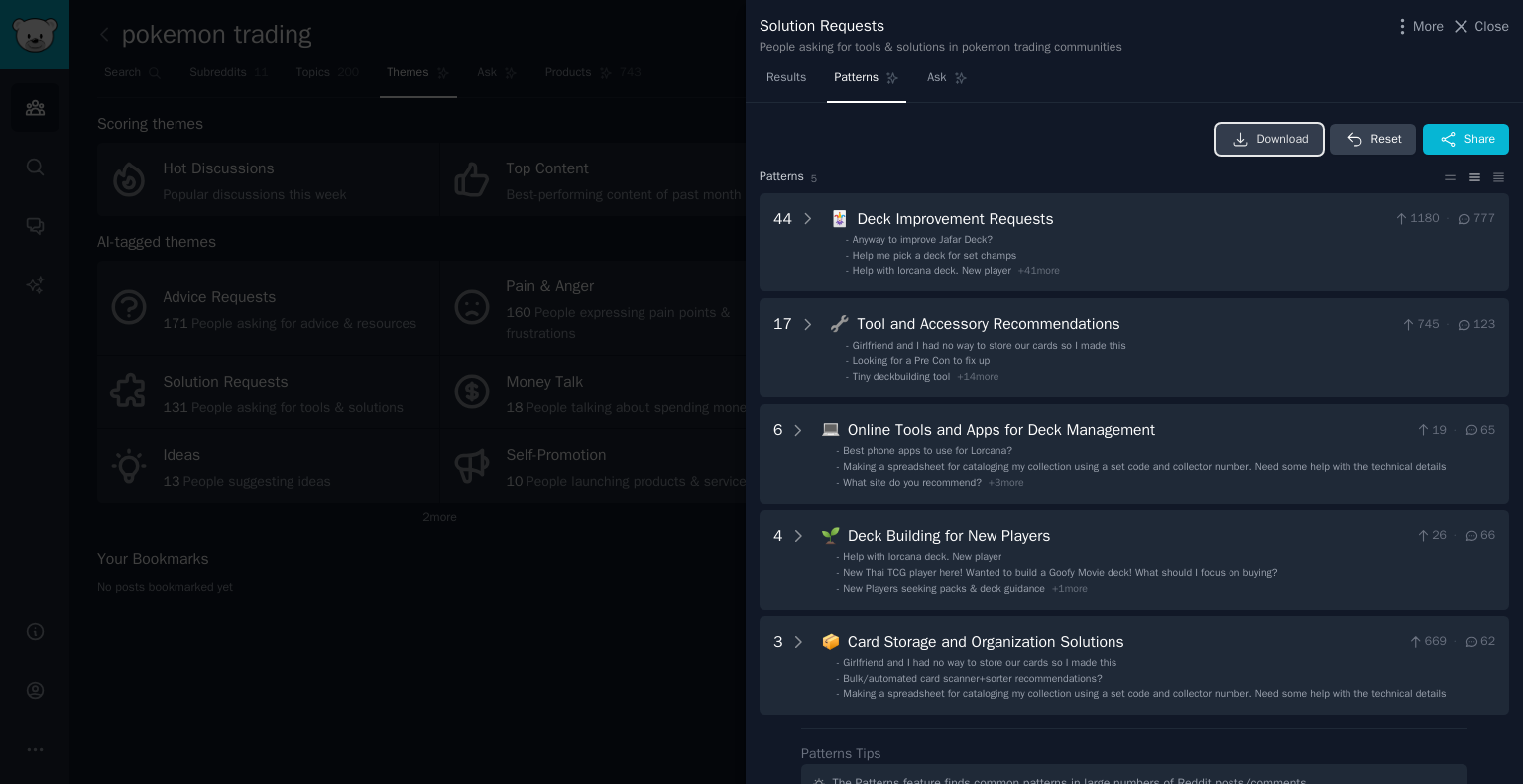 click on "Download" at bounding box center (1283, 140) 